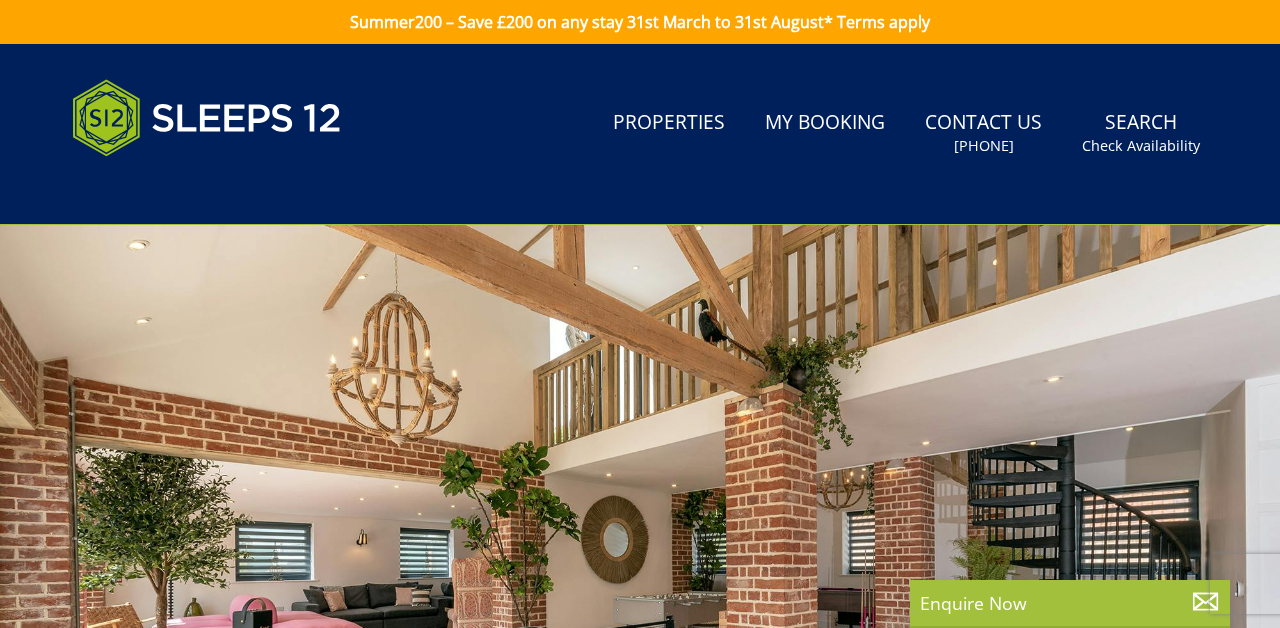 scroll, scrollTop: 0, scrollLeft: 0, axis: both 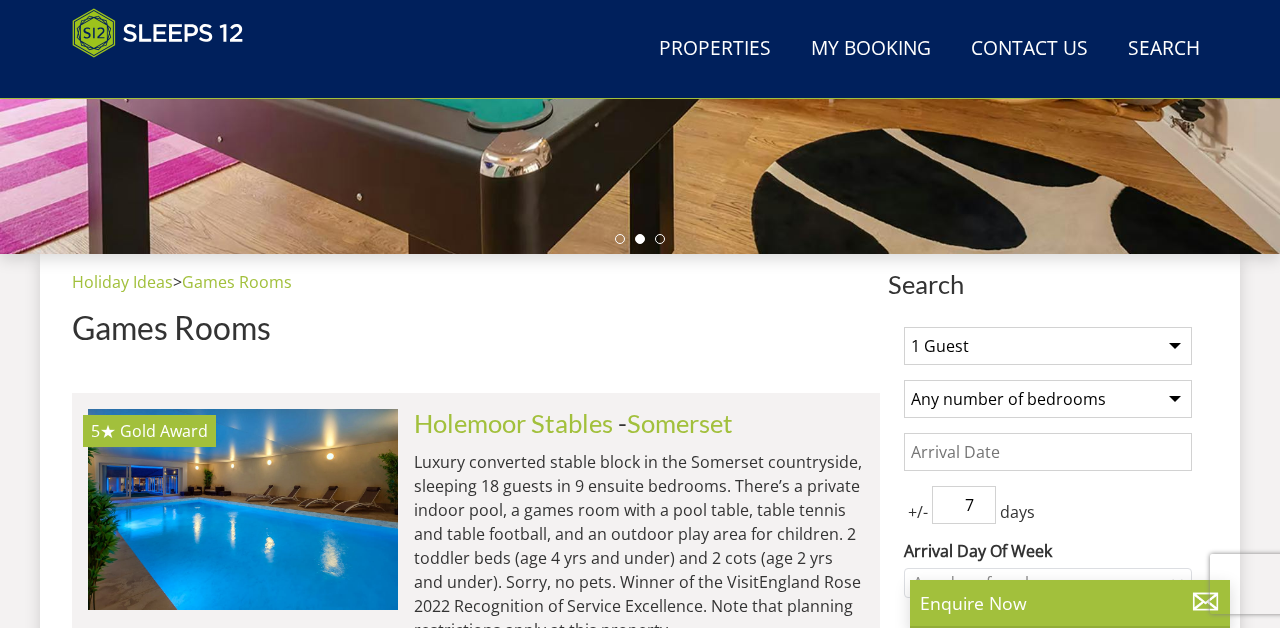 select on "16" 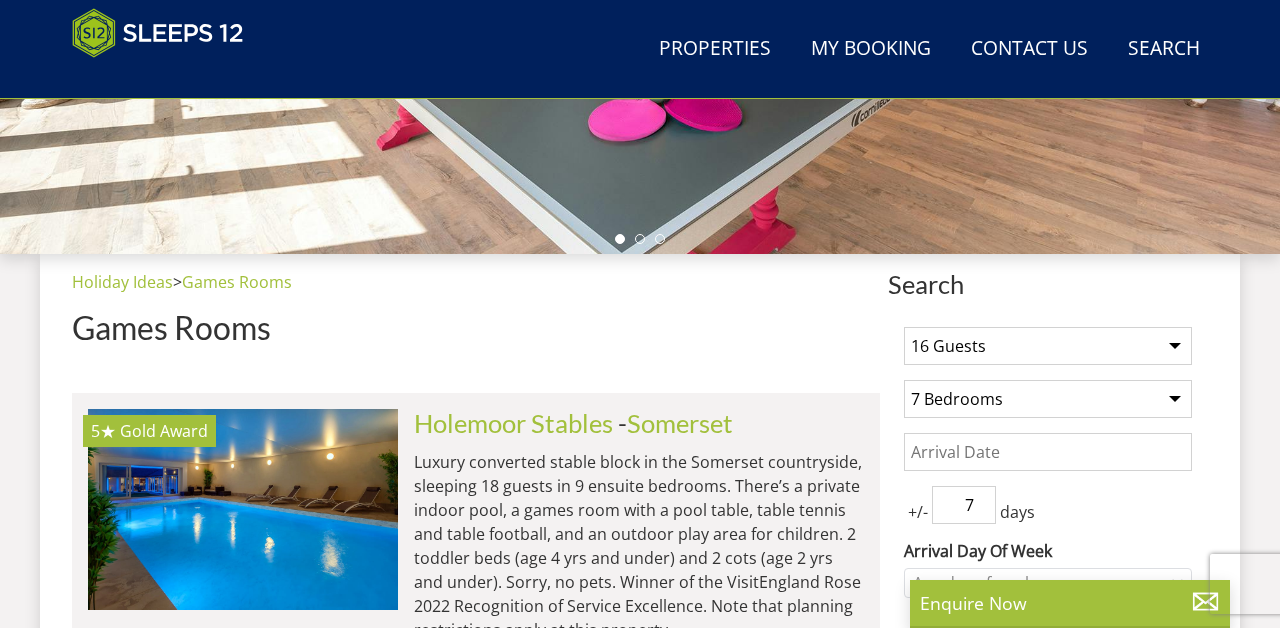 select on "9" 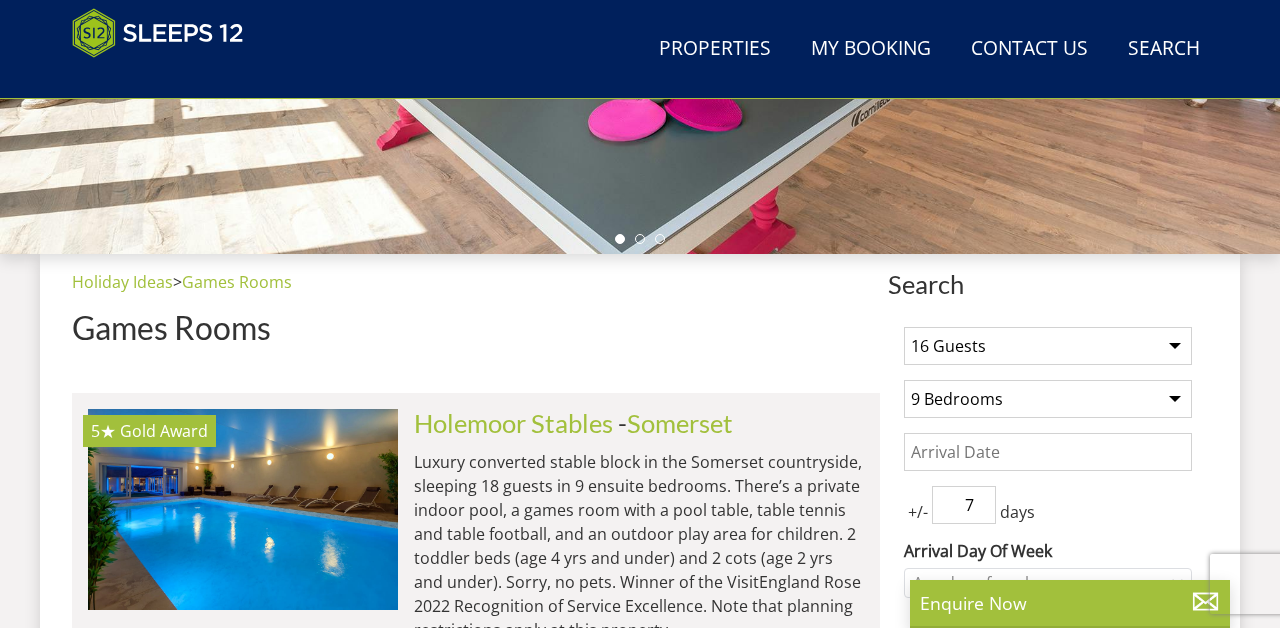 click on "7" at bounding box center (964, 505) 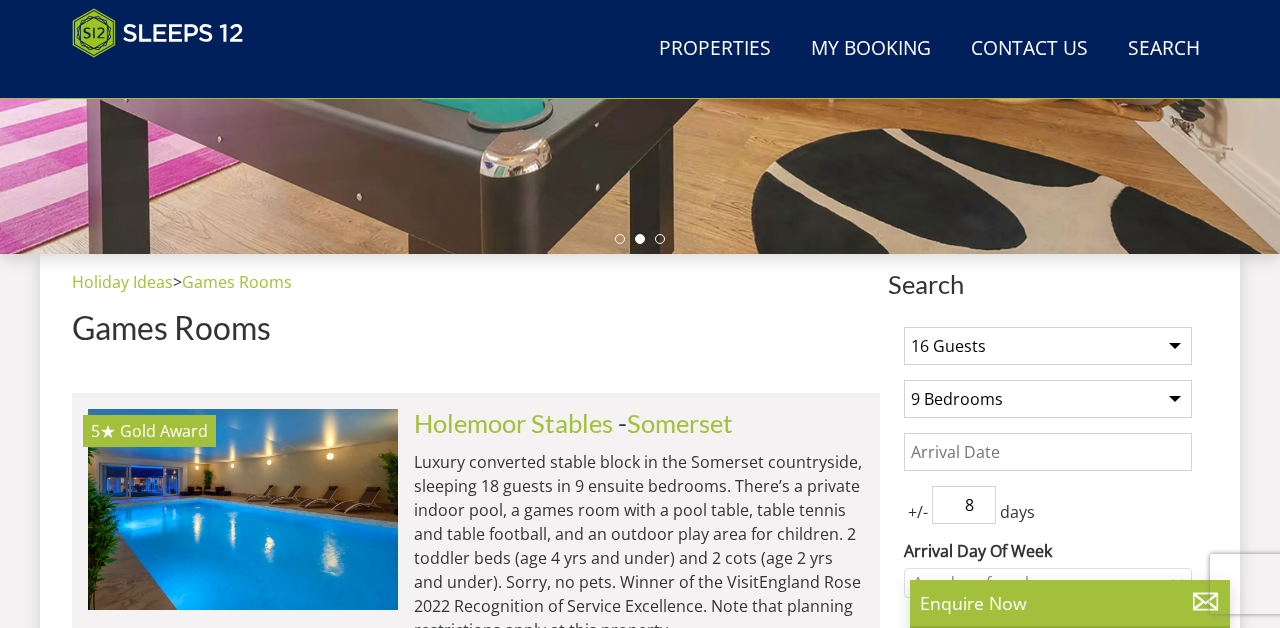 click on "8" at bounding box center (964, 505) 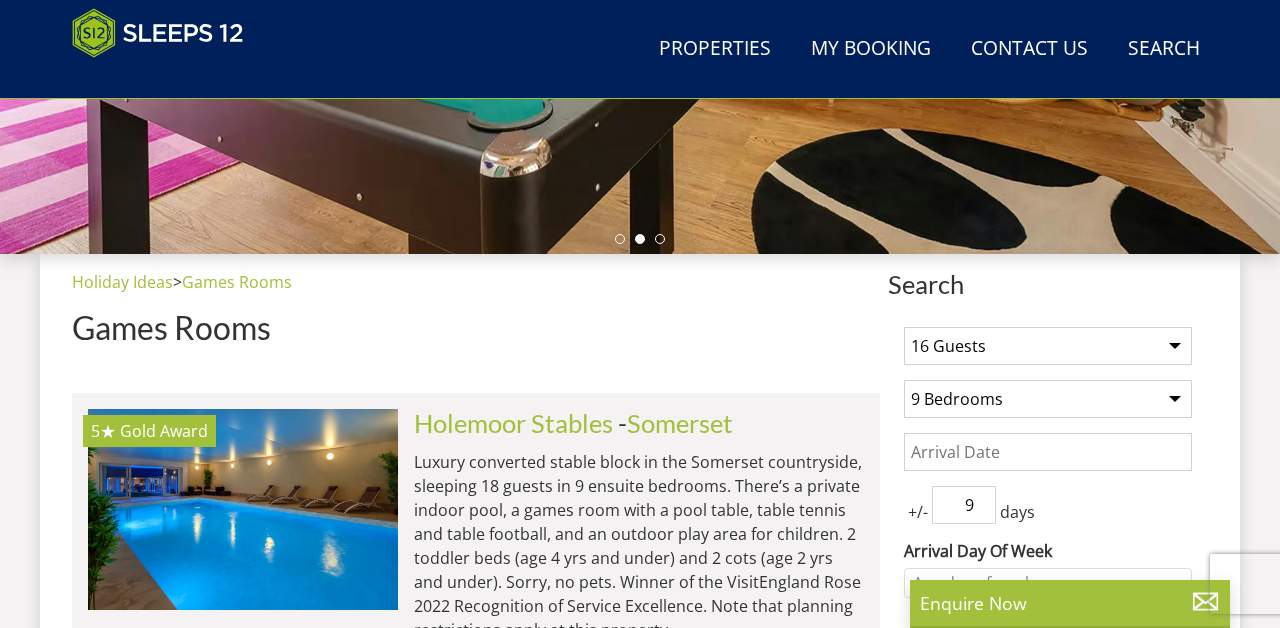 click on "9" at bounding box center [964, 505] 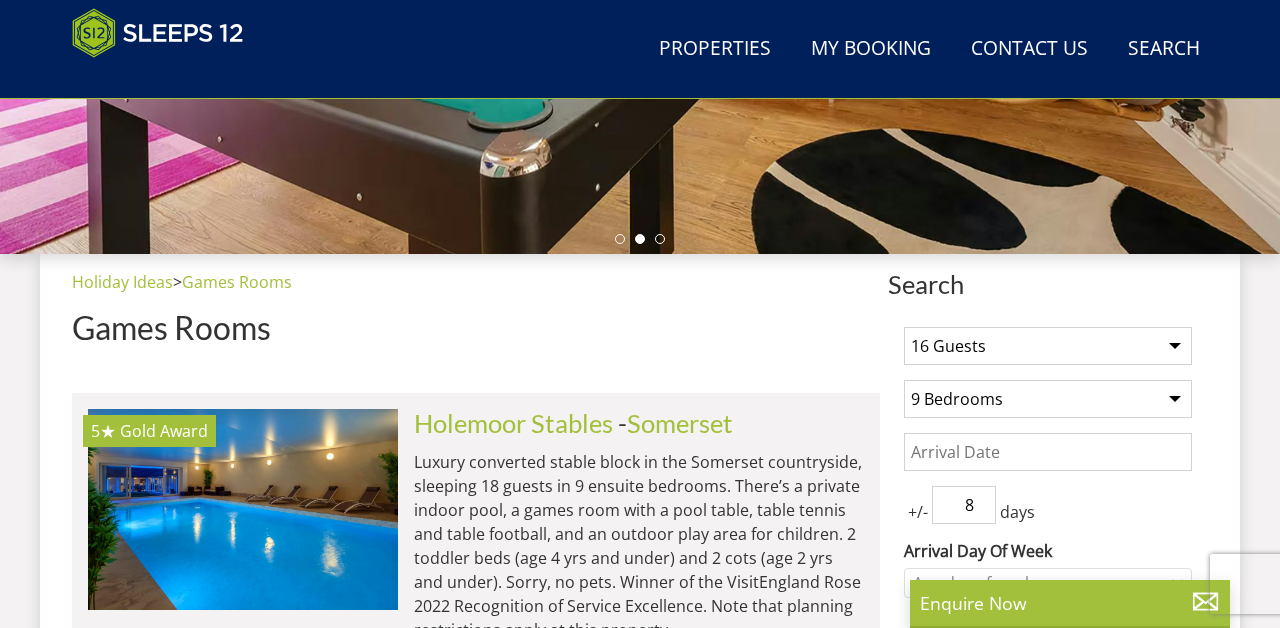 click on "8" at bounding box center [964, 505] 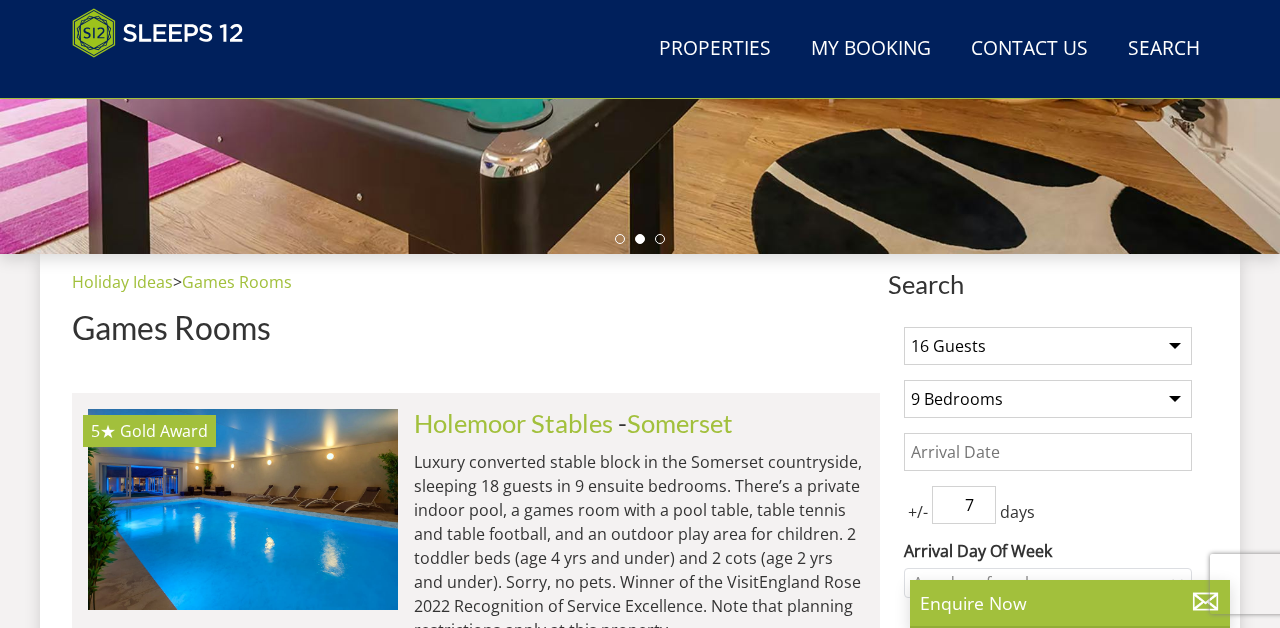 click on "7" at bounding box center (964, 505) 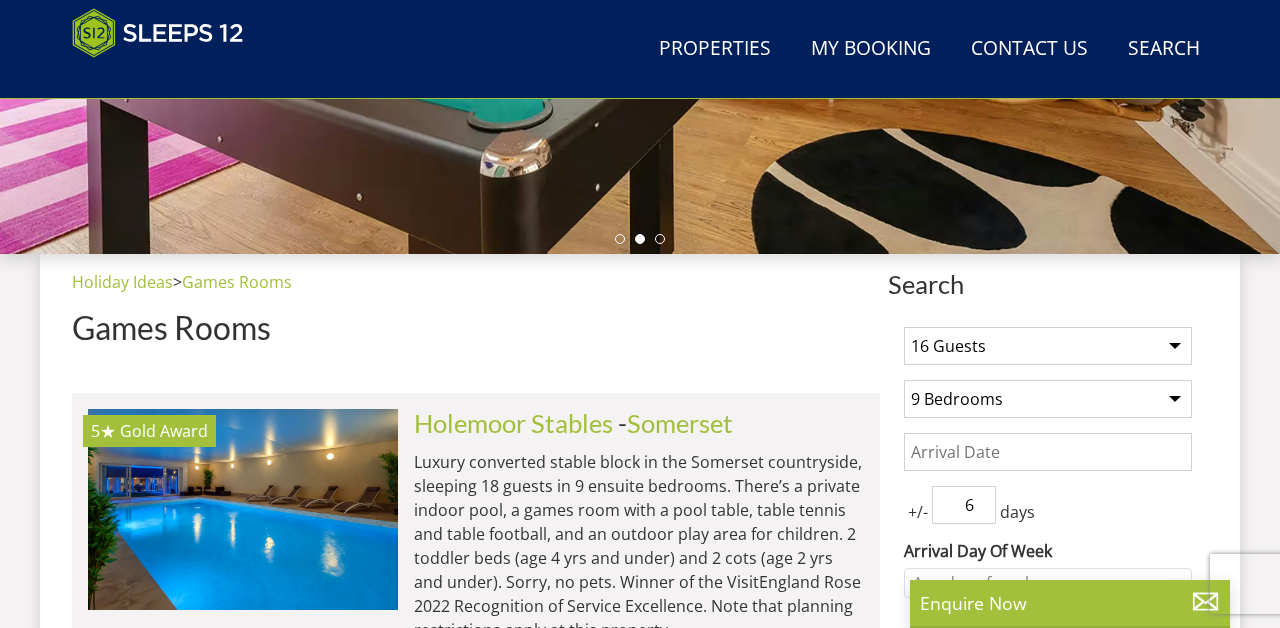 click on "6" at bounding box center (964, 505) 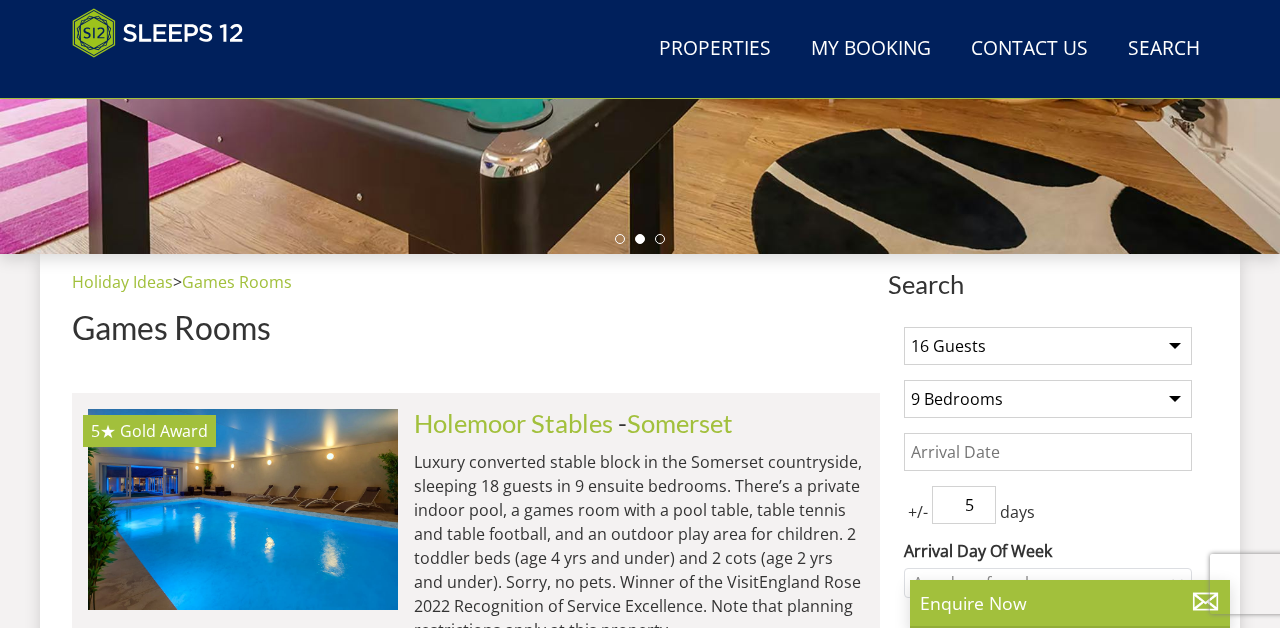 click on "5" at bounding box center (964, 505) 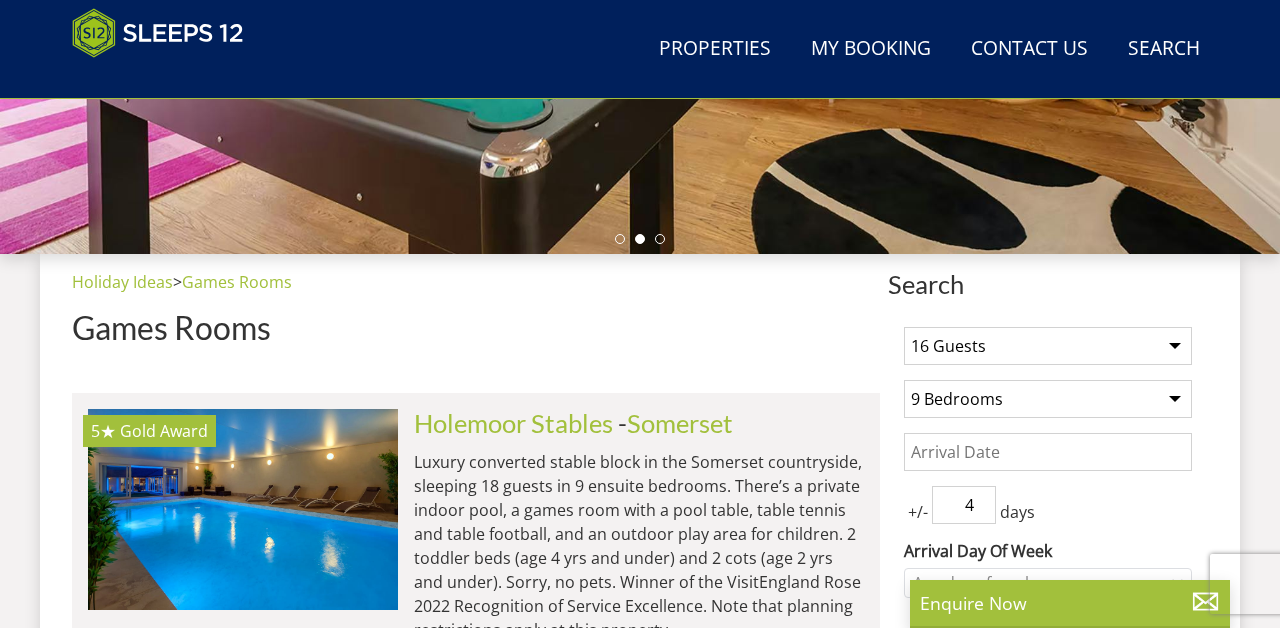 click on "4" at bounding box center [964, 505] 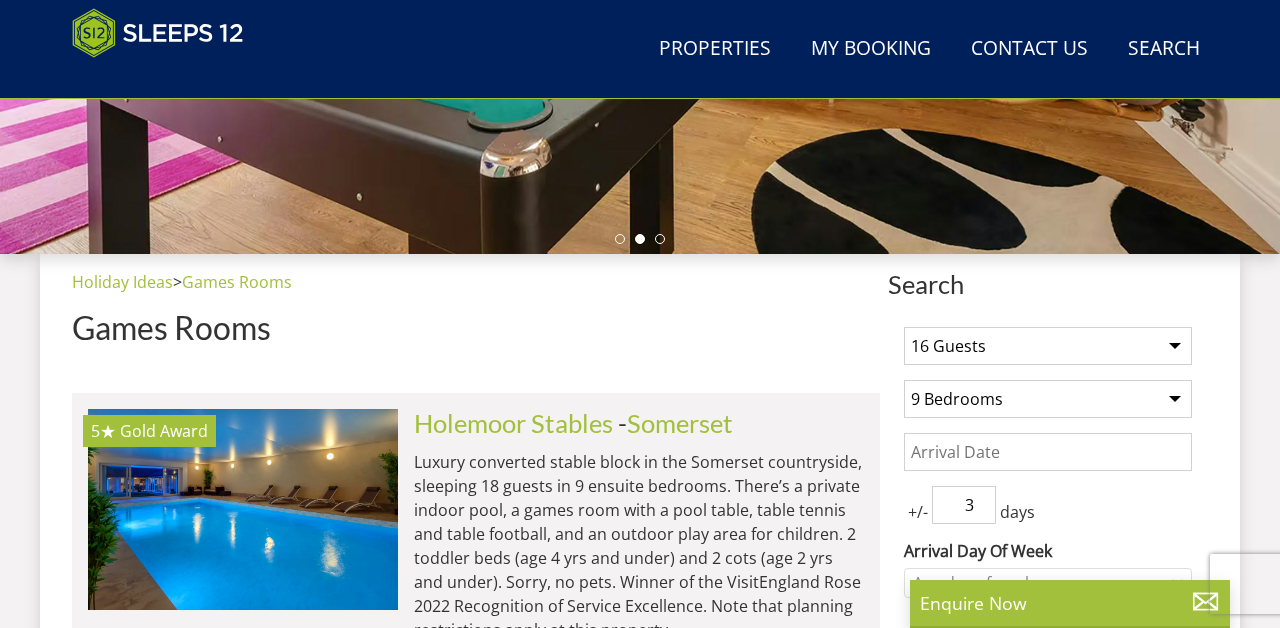 click on "3" at bounding box center (964, 505) 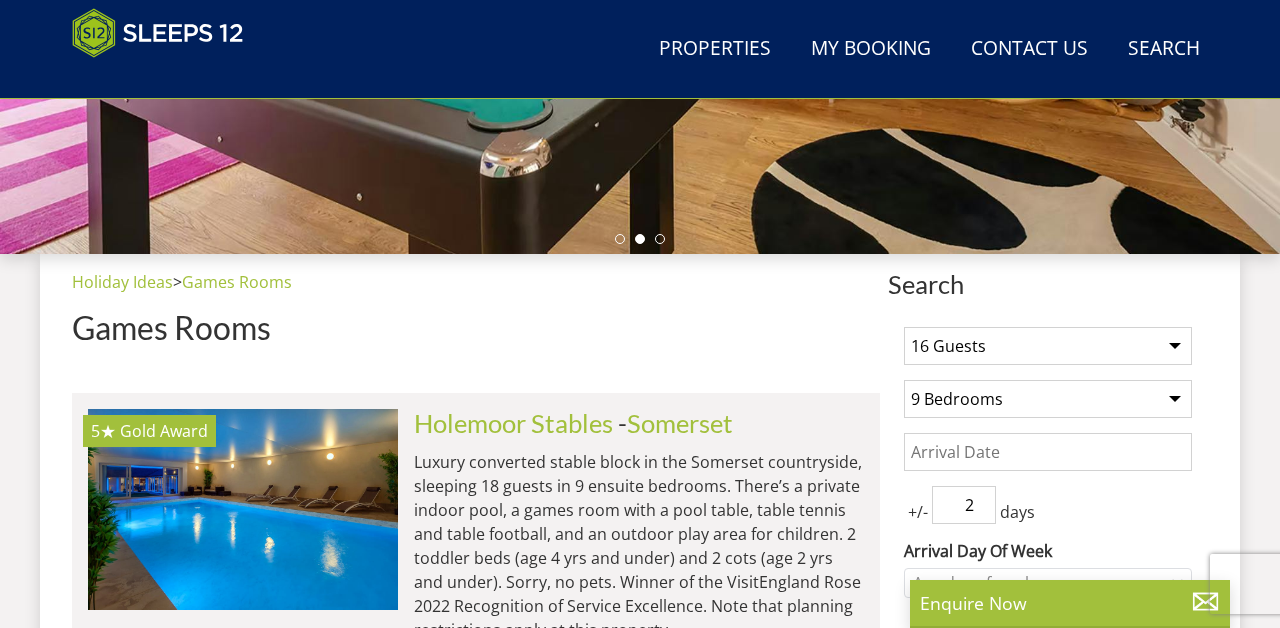 click on "2" at bounding box center (964, 505) 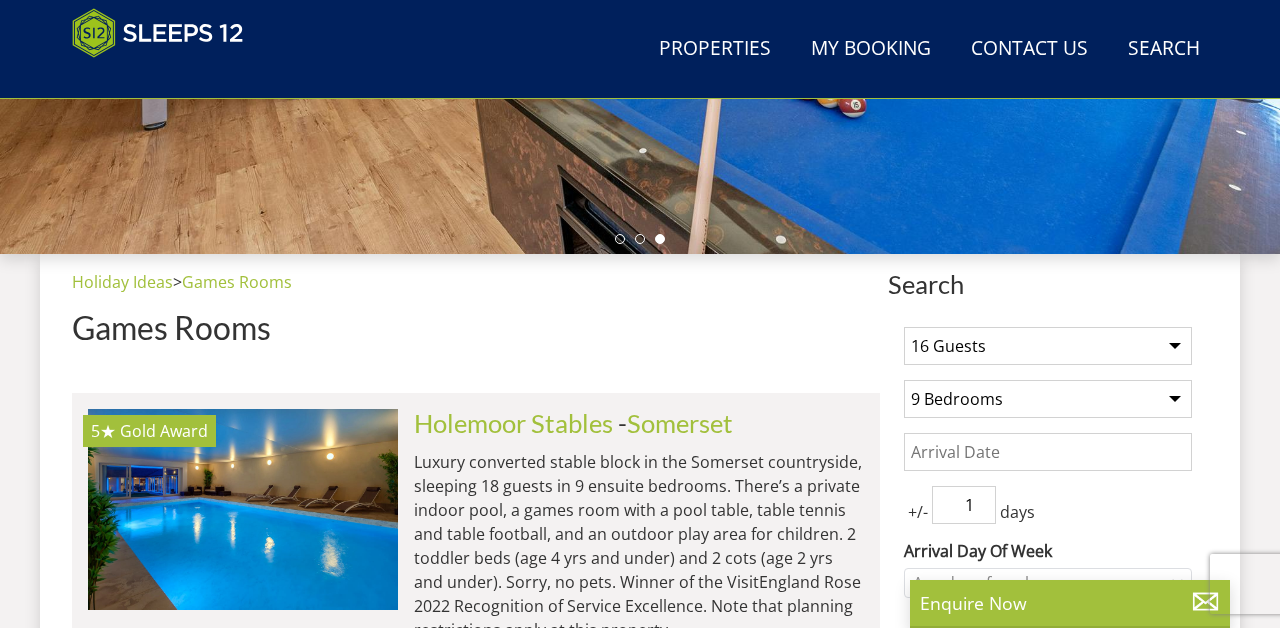 type on "2" 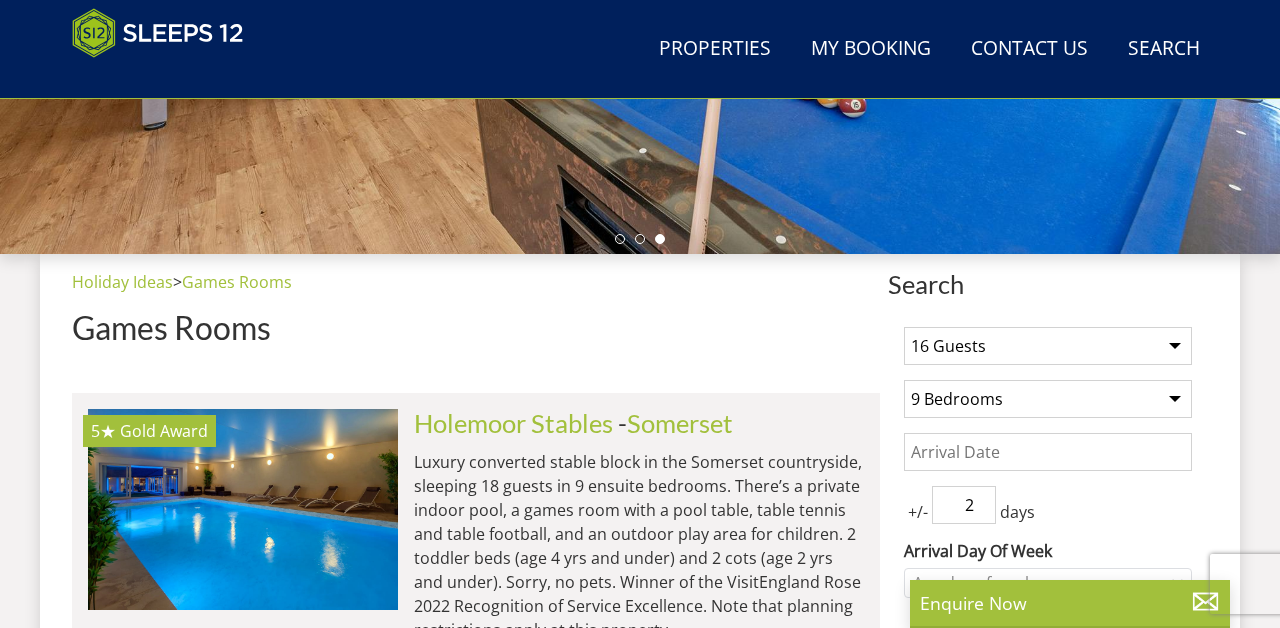 click on "+/-
2
days" at bounding box center [1048, 505] 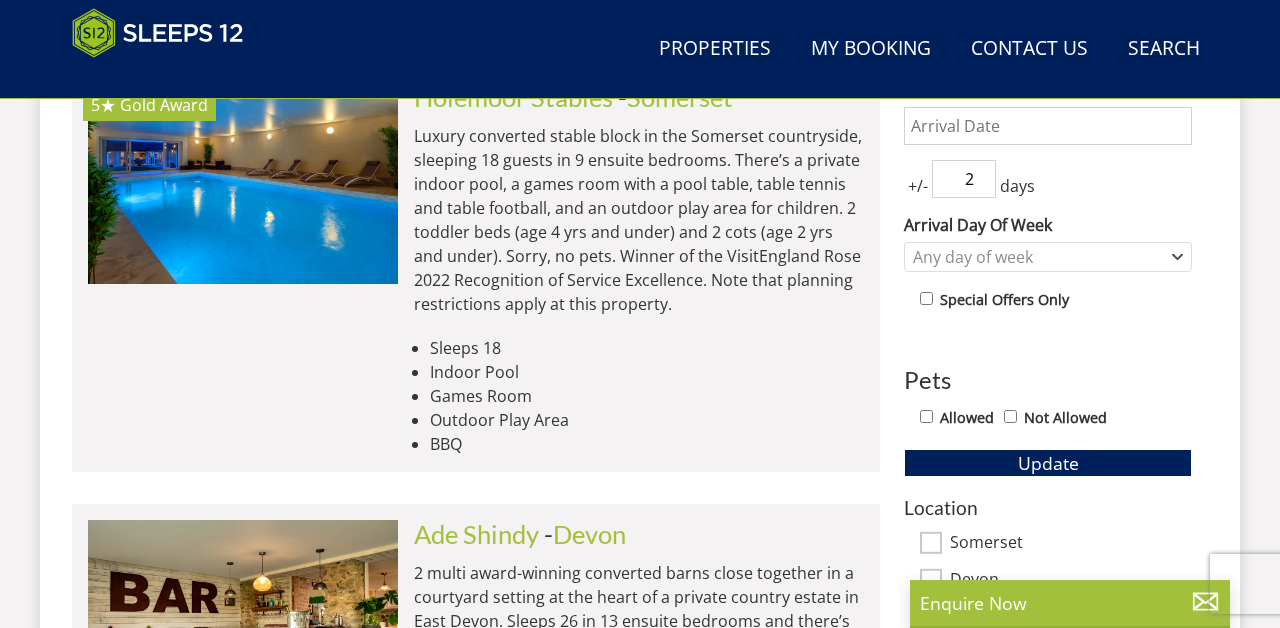 scroll, scrollTop: 921, scrollLeft: 0, axis: vertical 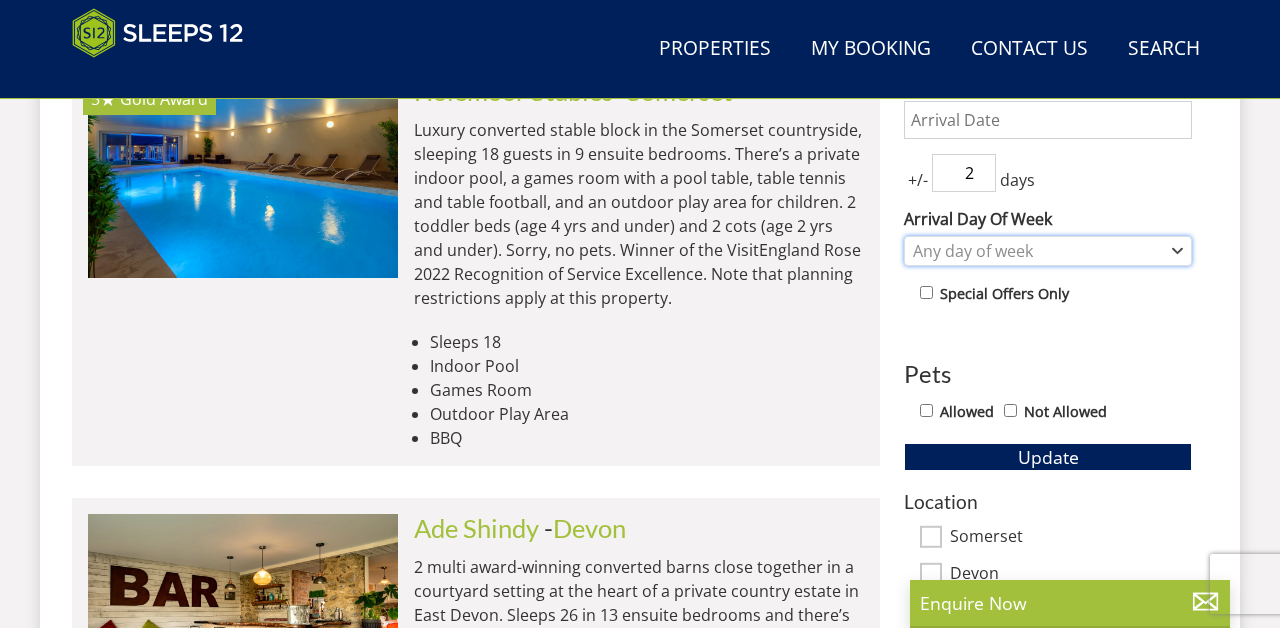 click 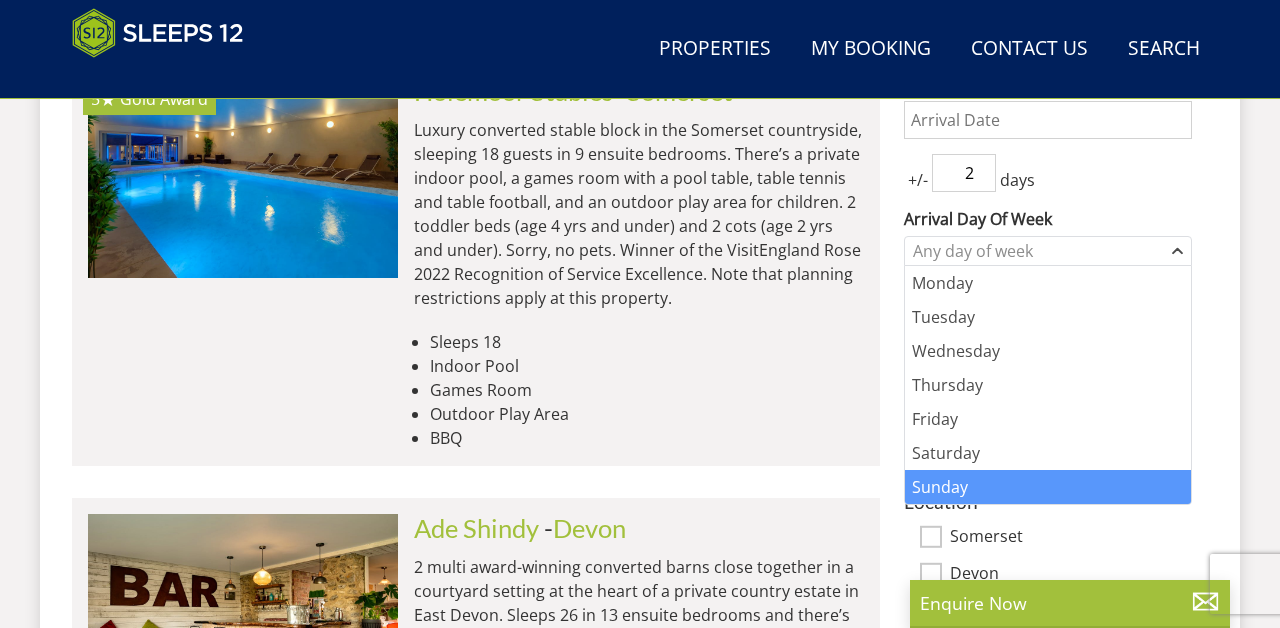 click on "Sunday" at bounding box center [1048, 487] 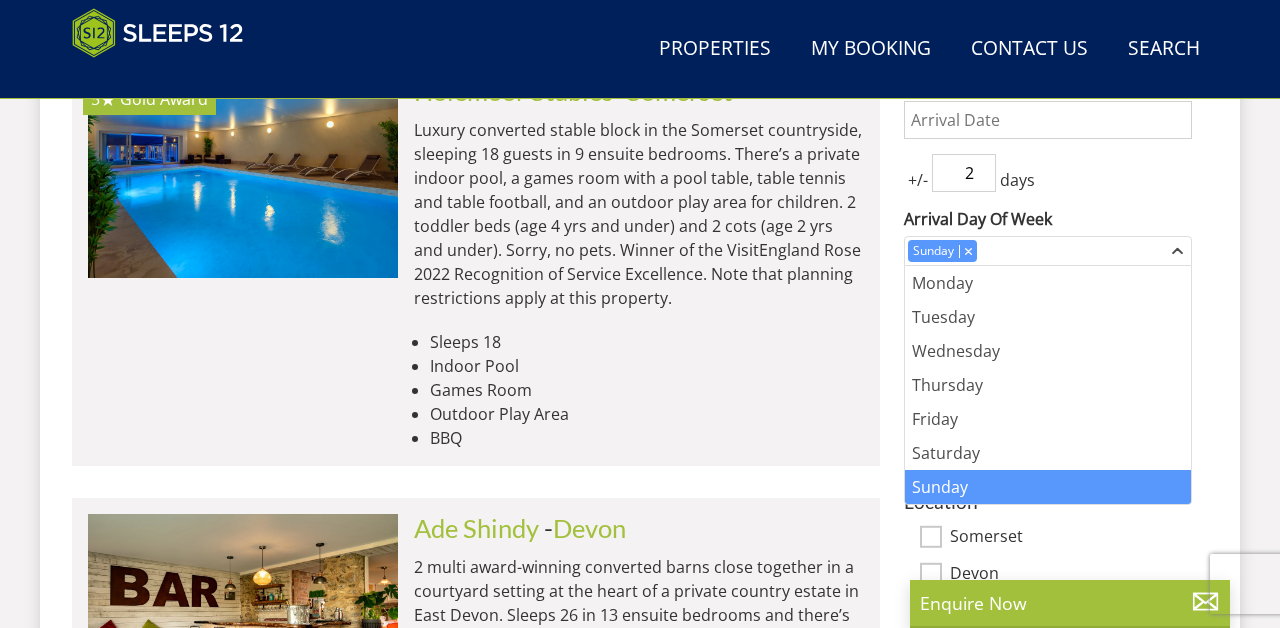 click on "Search
Search
1 Guest
2 Guests
3 Guests
4 Guests
5 Guests
6 Guests
7 Guests
8 Guests
9 Guests
10 Guests
11 Guests
12 Guests
13 Guests
14 Guests
15 Guests
16 Guests
17 Guests
18 Guests
19 Guests
20 Guests
21 Guests
22 Guests
23 Guests
24 Guests
25 Guests
26 Guests
27 Guests
28 Guests
29 Guests
30 Guests
31 Guests
32 Guests
Any number of bedrooms
4 Bedrooms
5 Bedrooms
6 Bedrooms
7 Bedrooms
8 Bedrooms
9 Bedrooms
10 Bedrooms
11 Bedrooms
12 Bedrooms
13 Bedrooms
14 Bedrooms
15 Bedrooms
16 Bedrooms
+/-
2
days" at bounding box center (640, 4058) 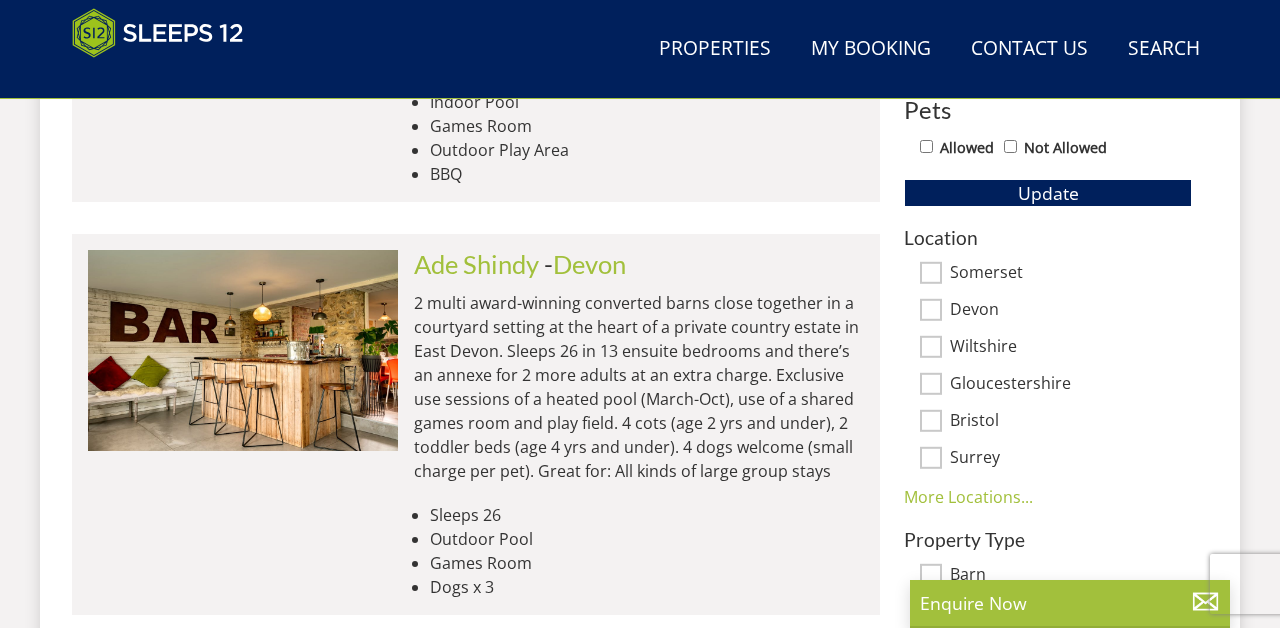 scroll, scrollTop: 1214, scrollLeft: 0, axis: vertical 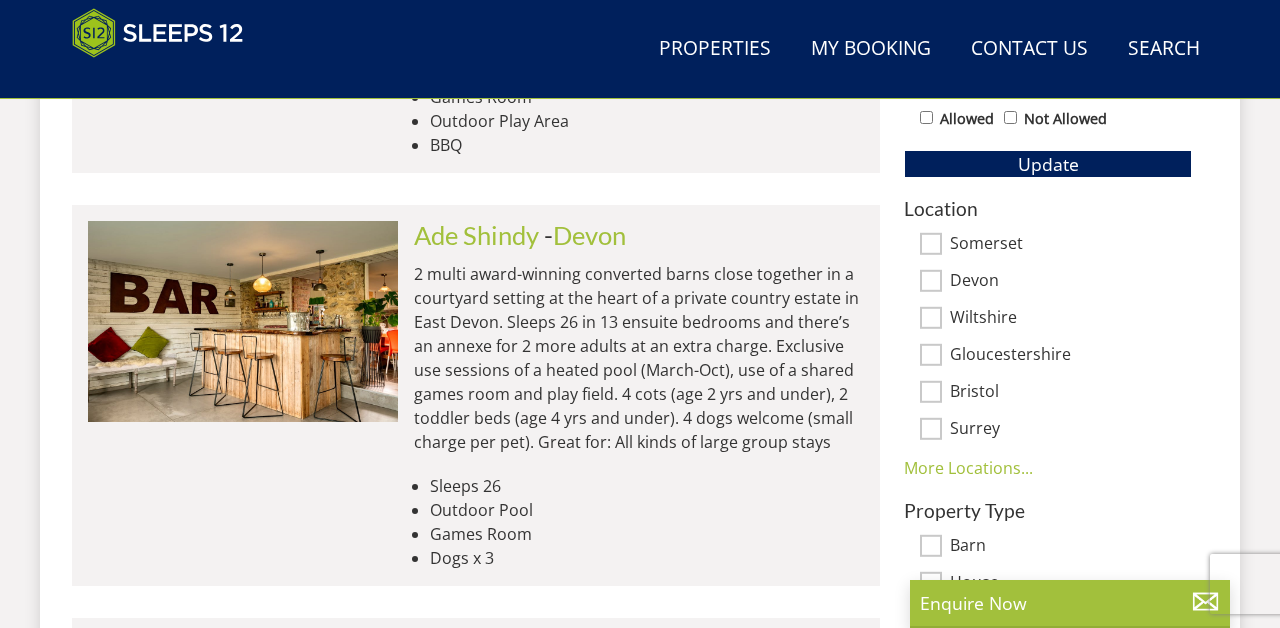 click on "Gloucestershire" at bounding box center (931, 355) 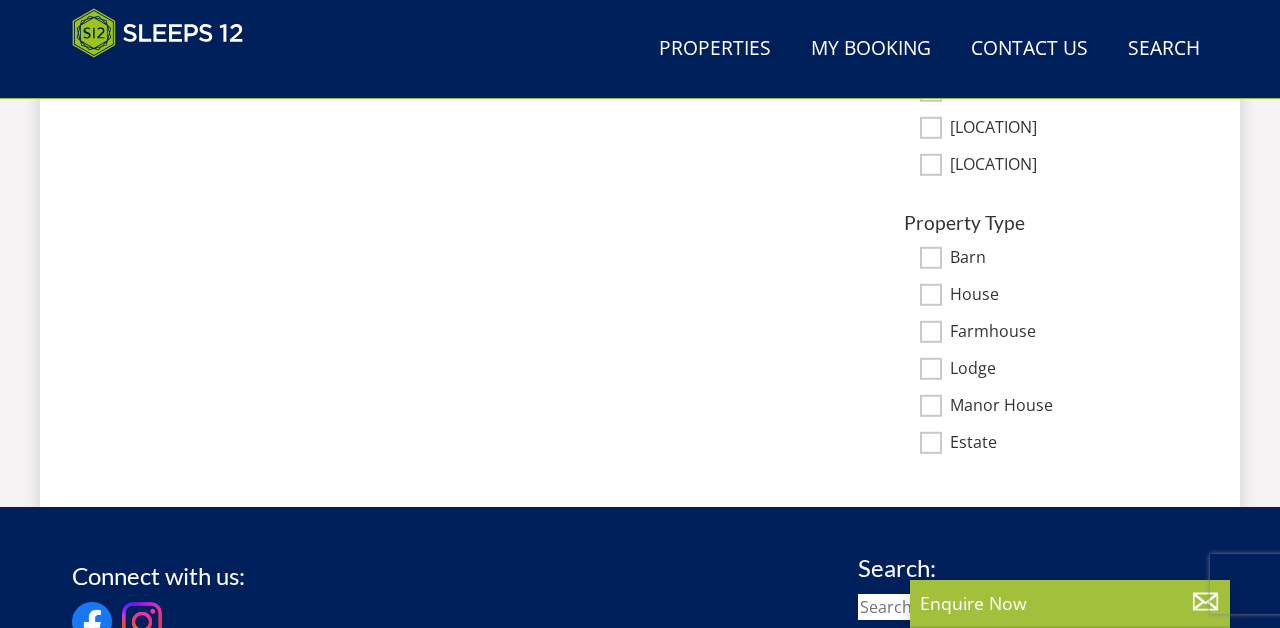 scroll, scrollTop: 1384, scrollLeft: 0, axis: vertical 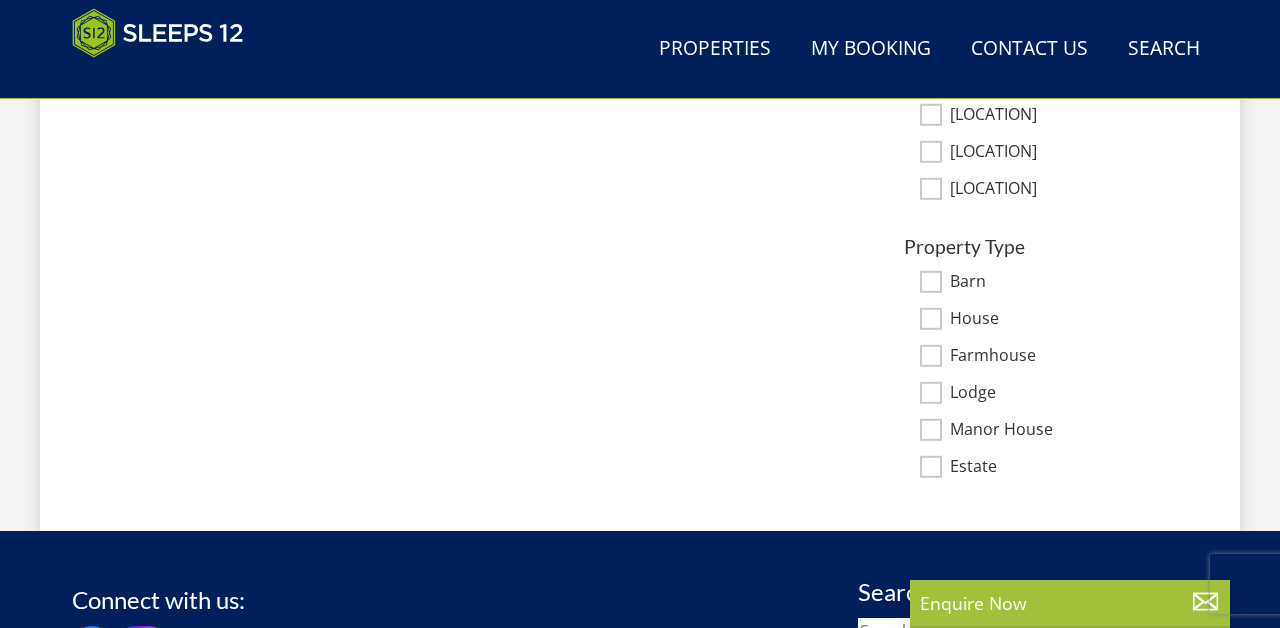 click on "Barn" at bounding box center (931, 282) 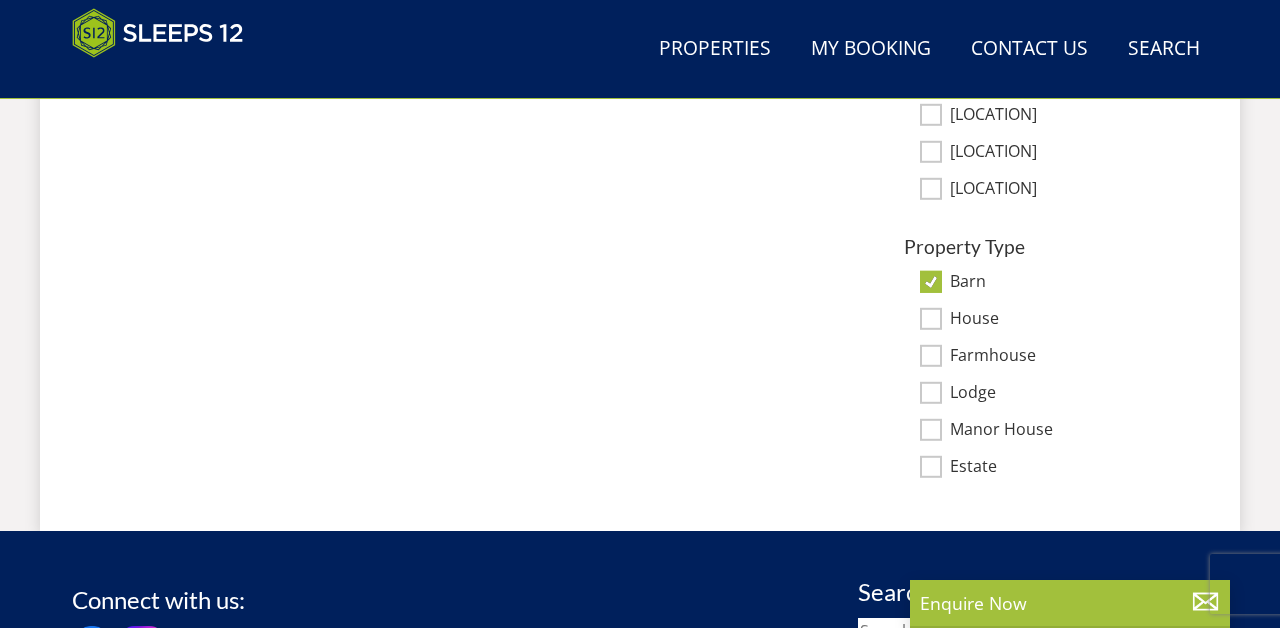 click on "Estate" at bounding box center [931, 467] 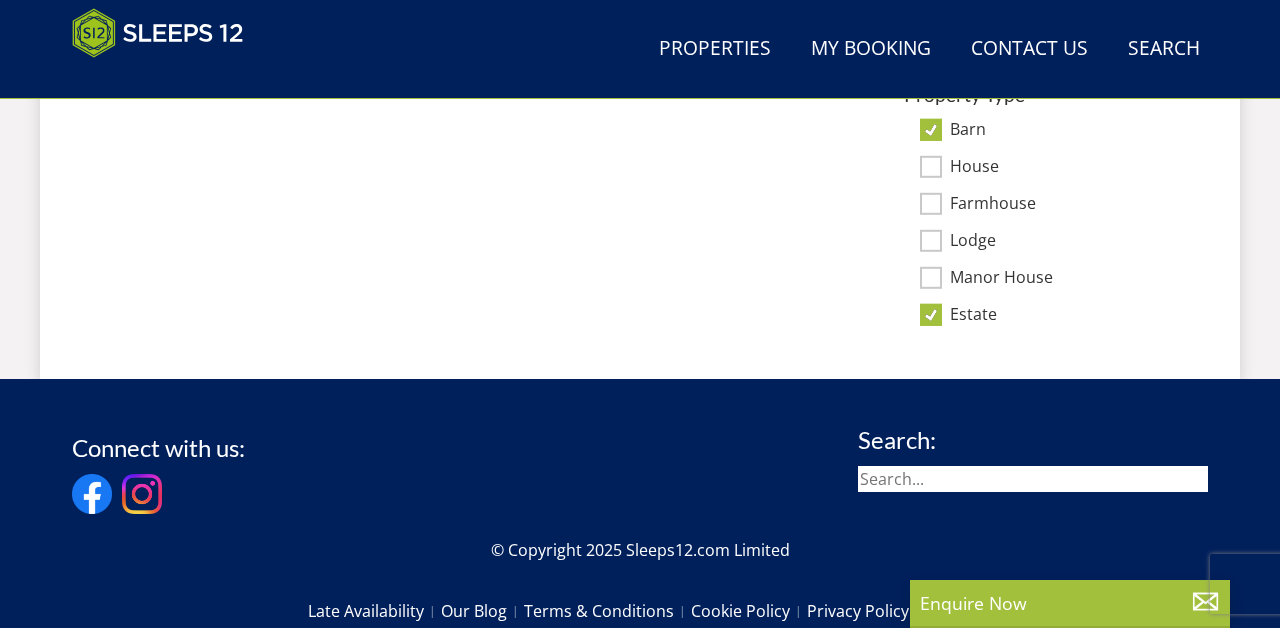 click on "Manor House" at bounding box center [931, 278] 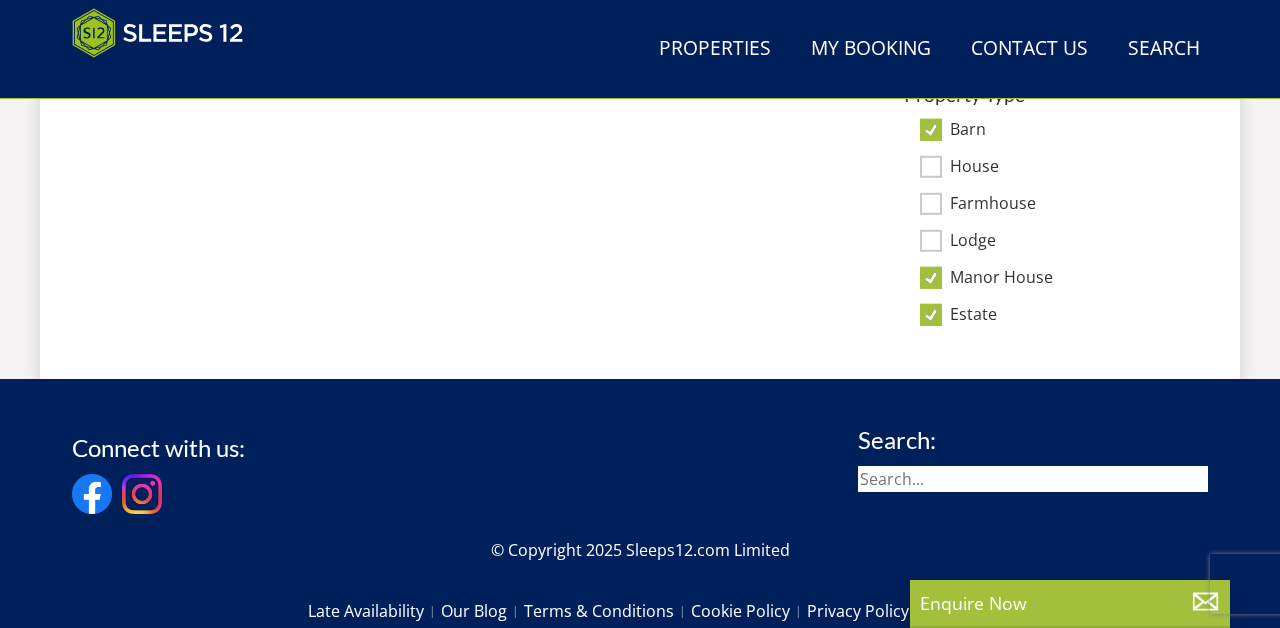 click on "House" at bounding box center [931, 167] 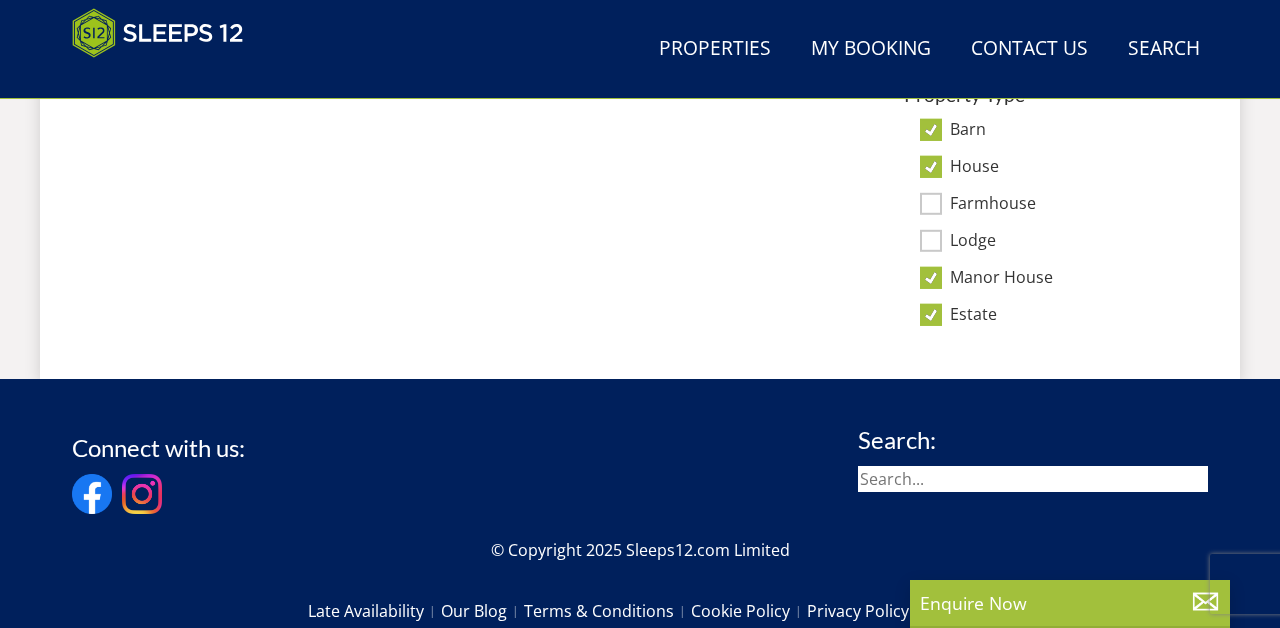 click on "Property Type
Barn
House
Farmhouse
Lodge
Manor House
Estate" at bounding box center [1048, 205] 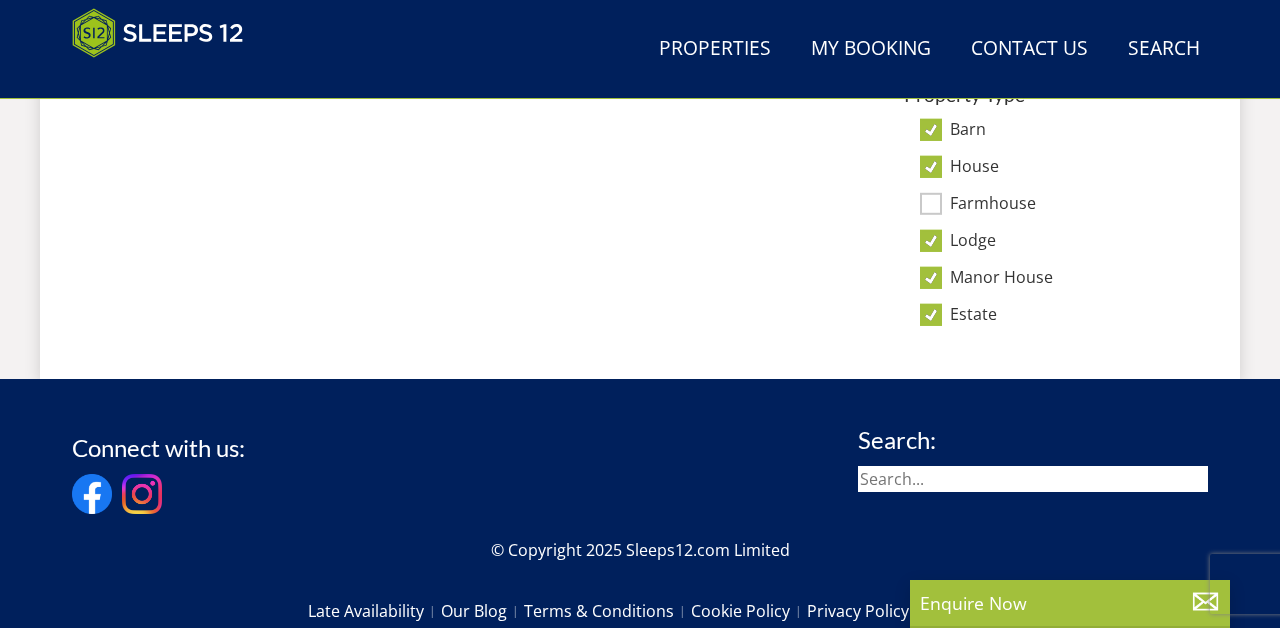 click on "Property Type
Barn
House
Farmhouse
Lodge
Manor House
Estate" at bounding box center (1048, 205) 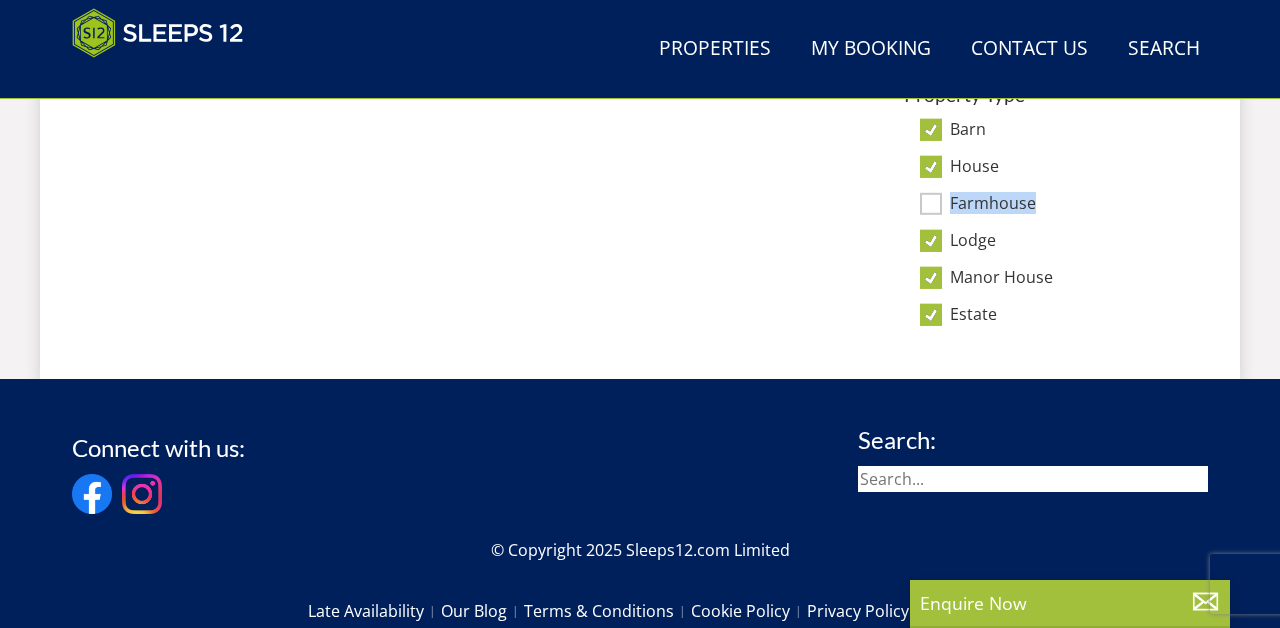 click on "Farmhouse" at bounding box center [931, 204] 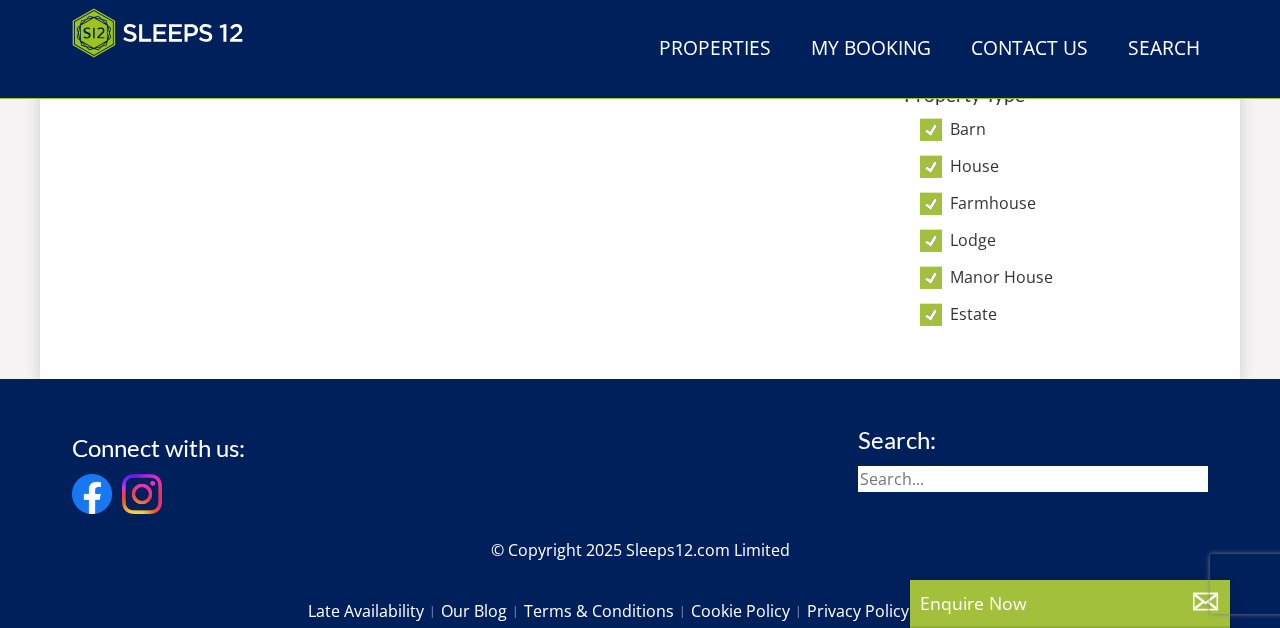 click on "Search
Menu
Properties
My Booking
Contact Us  [PHONE]
Search  Check Availability
Guests
1
2
3
4
5
6
7
8
9
10
11
12
13
14
15
16
17
18
19
20
21
22
23
24
25
26
27
28
29
30
31
32
Date
[DATE]
Search
Search
Search" at bounding box center (640, -481) 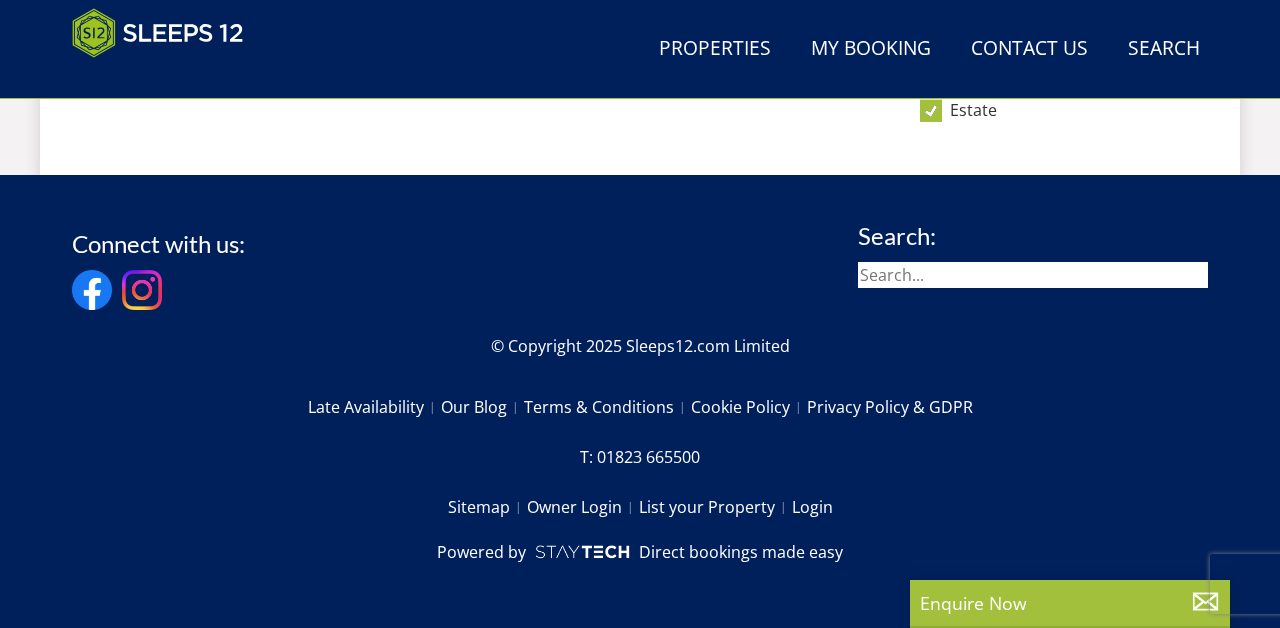 scroll, scrollTop: 1584, scrollLeft: 0, axis: vertical 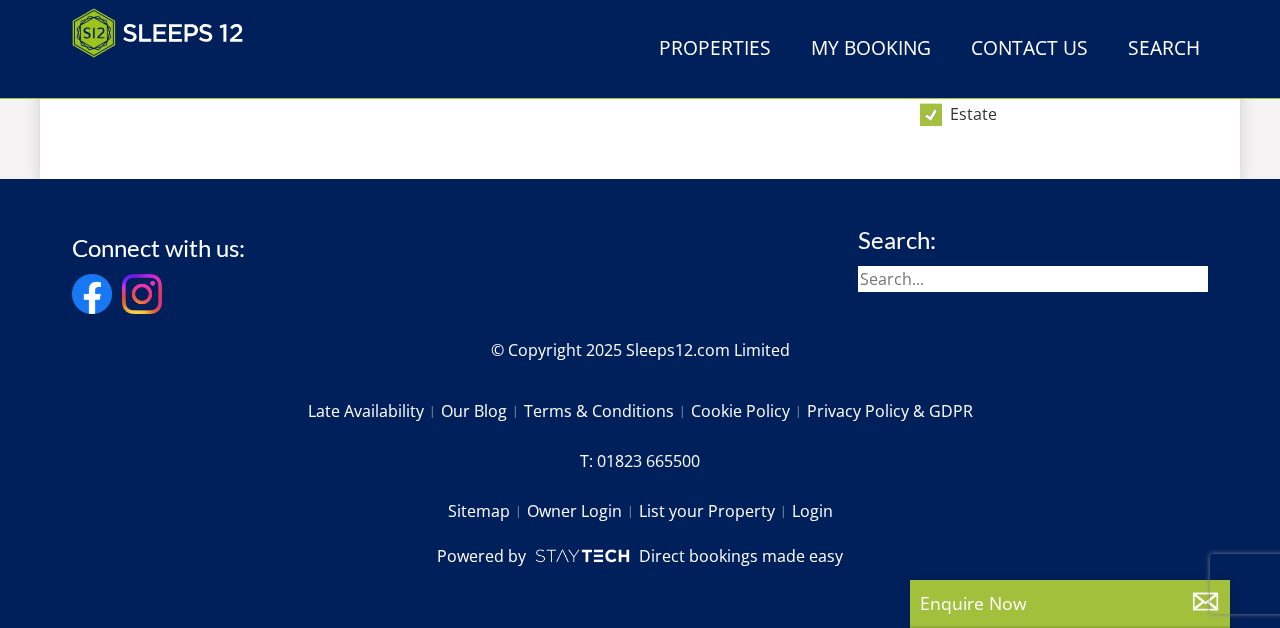 click on "Powered by   Direct bookings made easy" at bounding box center [640, 564] 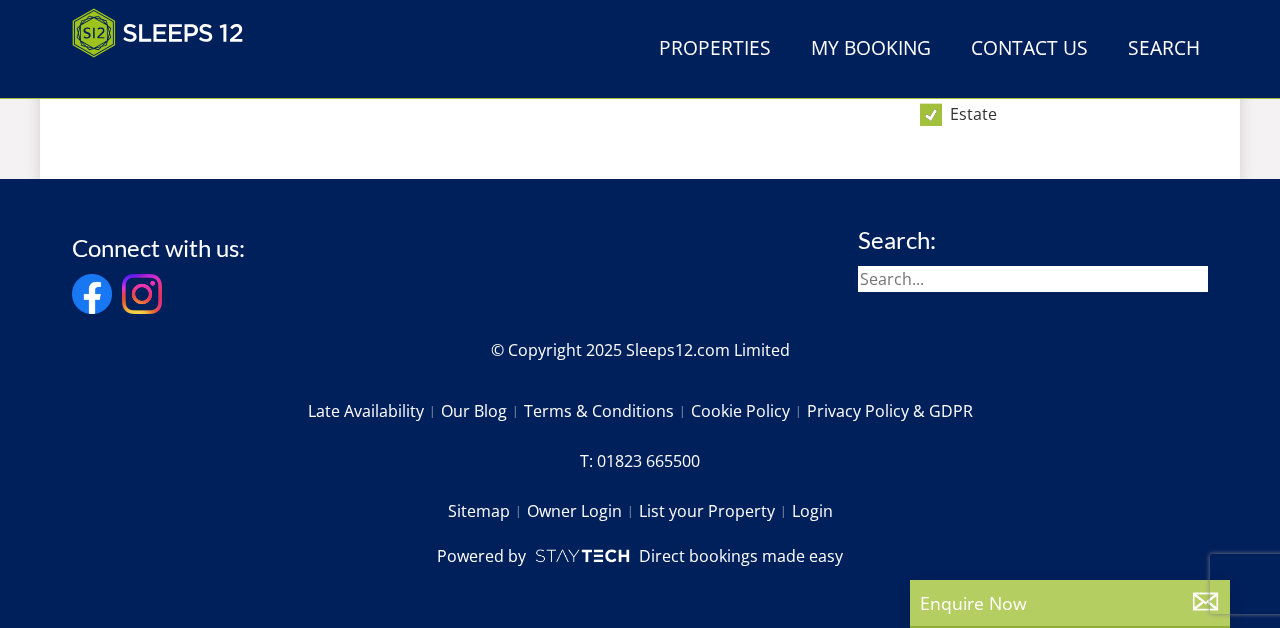 click on "Enquire Now" at bounding box center [1070, 603] 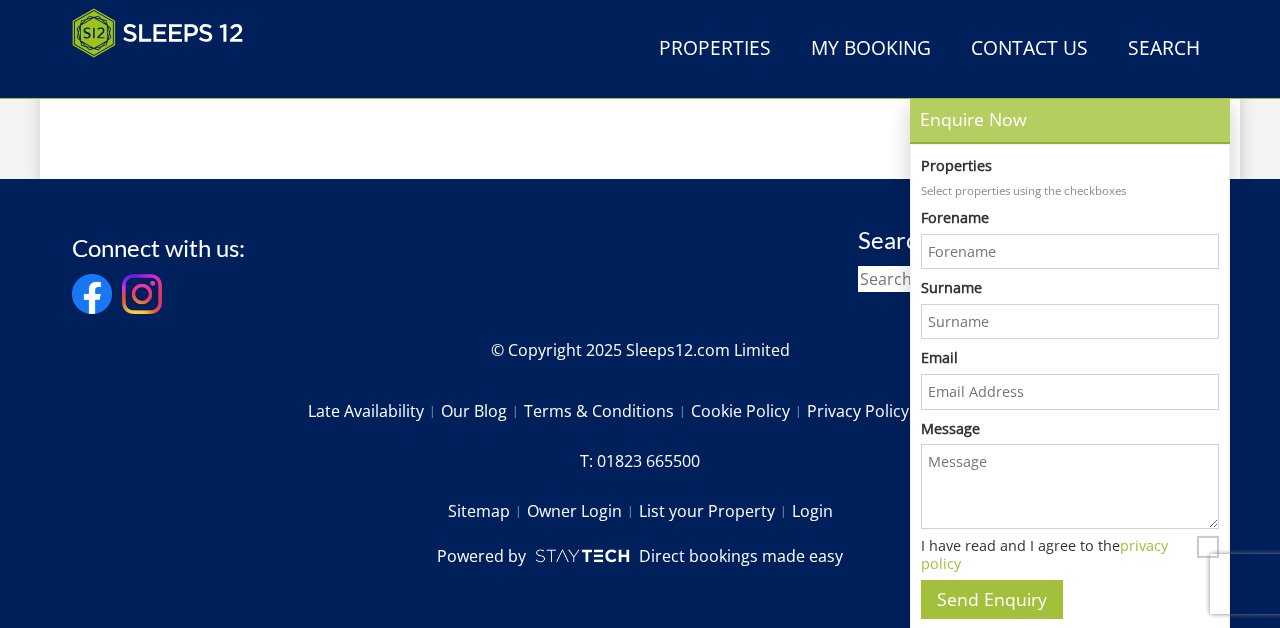 scroll, scrollTop: 0, scrollLeft: 0, axis: both 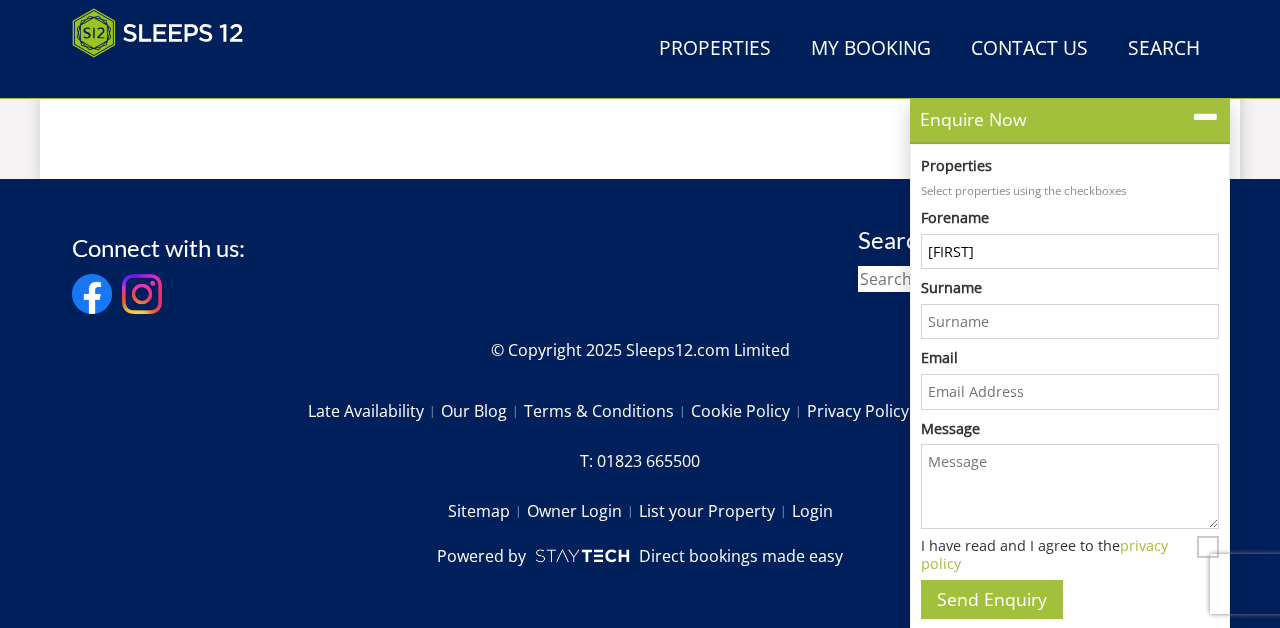 type on "[FIRST]" 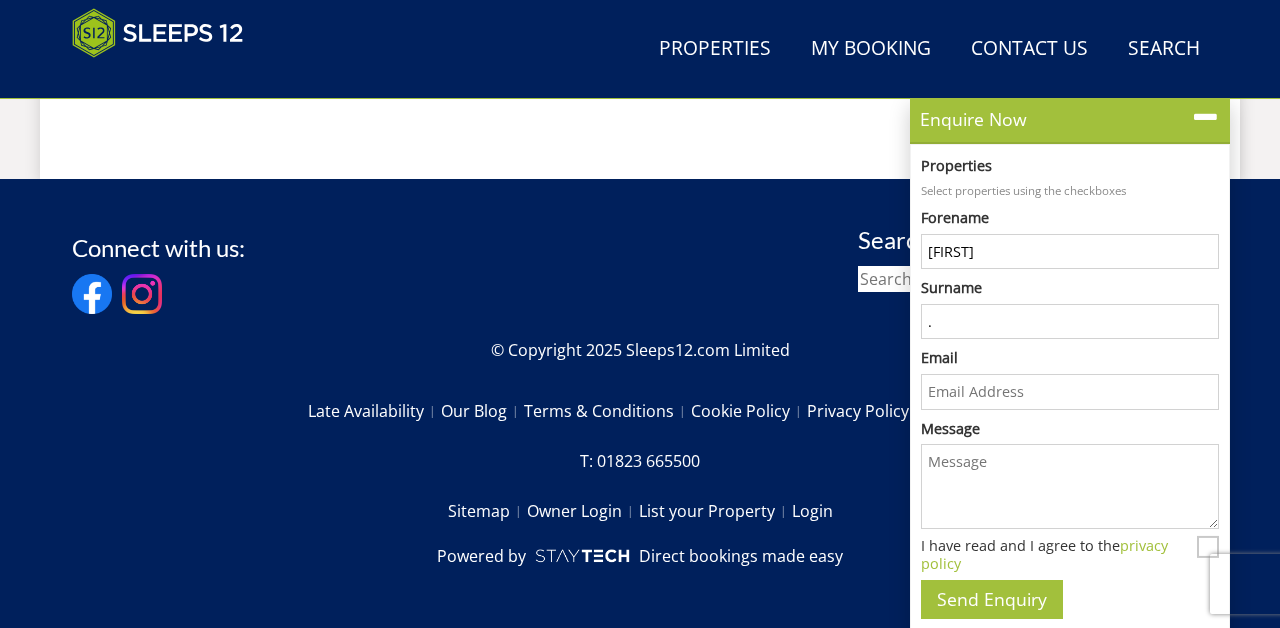type on "." 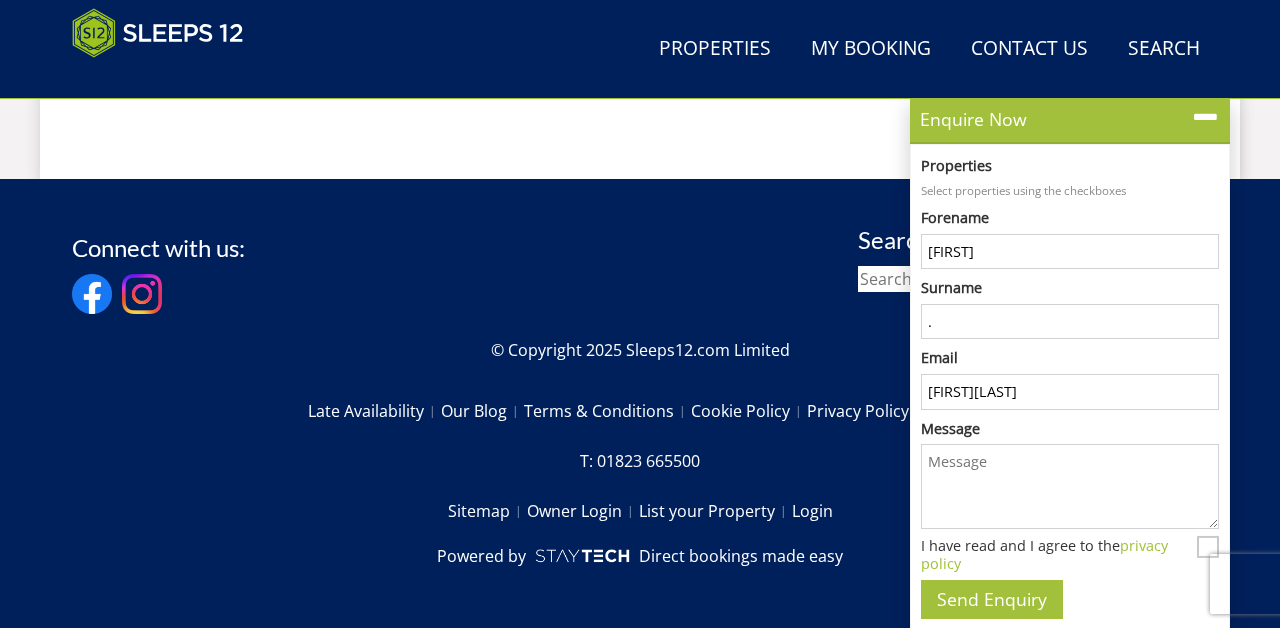 click on "Properties
Select properties using the checkboxes
Forename
[FIRST]
Surname
.
Email
[FIRST][LAST]
Subject
General Enquiry
Listing My Property
Goldway
Haydays
Lively Lodge
Ortensia
Perys Hill
Kingshay Barton
Dancing Hill
Tip-Top
Viney Hill Country House
Harcombes
COWSLIP MANOR
Holemoor Stables
Dovesway
Riverside
Jollyoaks
Ade Shindy
Big Thatch
Smalls
Bluewater
House On The Hill
Hennaways
Blushings Barn
La Belle Folly
Hillydays
Sampford View
Babblebrook
Heddinay
Shires
Beyond The Woods
Meadows Drift
Quantock Barns
Dustings
Croftview
Hill View
Dreamdays
Garden Court
Berry House
Ramscombe
Otterhead House
The Plough
Frog Street
Churchill 20
Menagerie House
Ridgeview
Brix Barn
Whispering Thatch
Thorncombe
Fuzzy Orchard
The Old Rectory
Cockercombe
Zippity
Pinklet
Flossy Brook
Beaverbrook 20" at bounding box center [1070, 387] 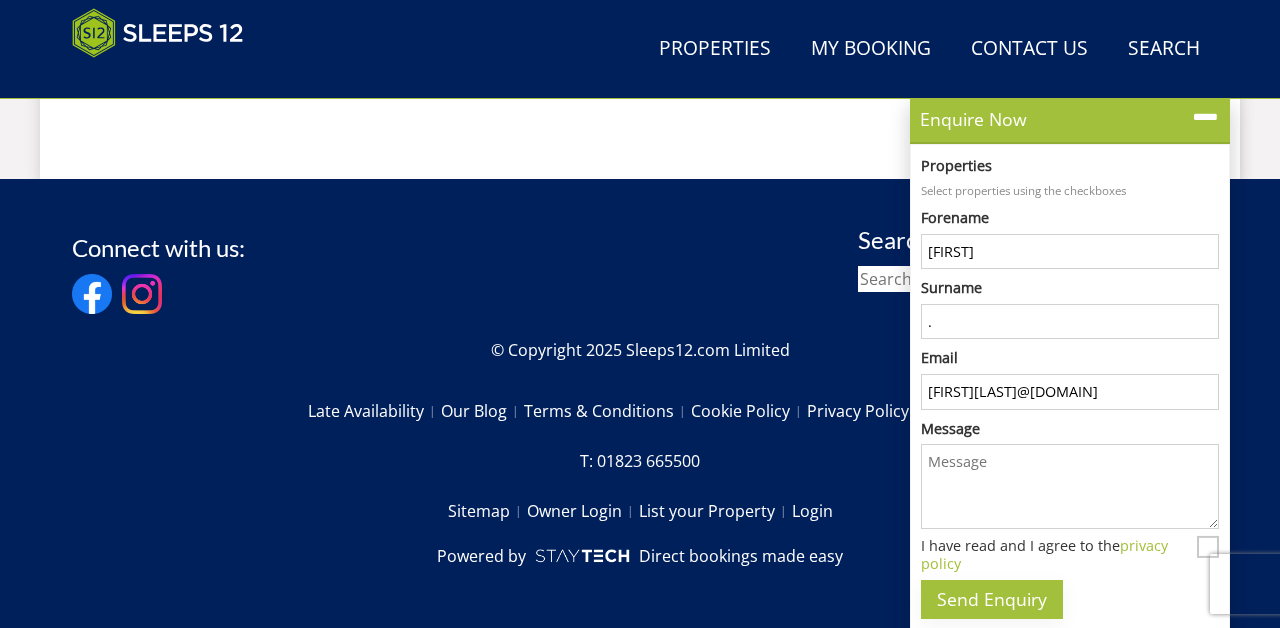 type on "[FIRST][LAST]@[DOMAIN]" 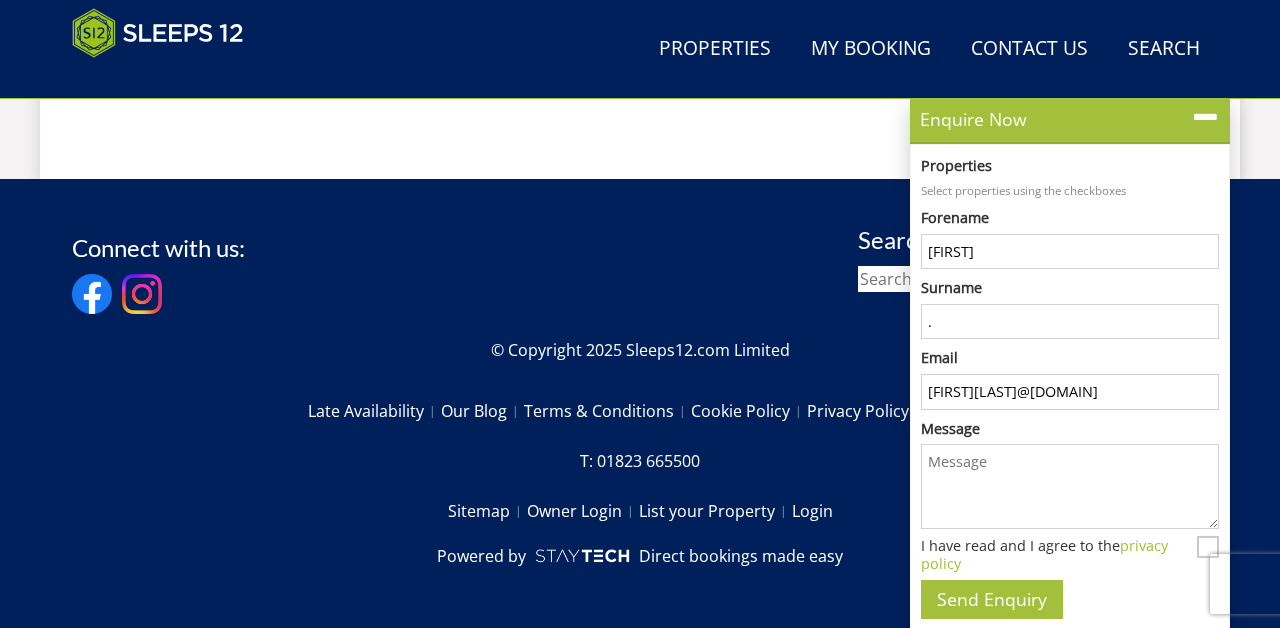 click on "Message" at bounding box center (1070, 486) 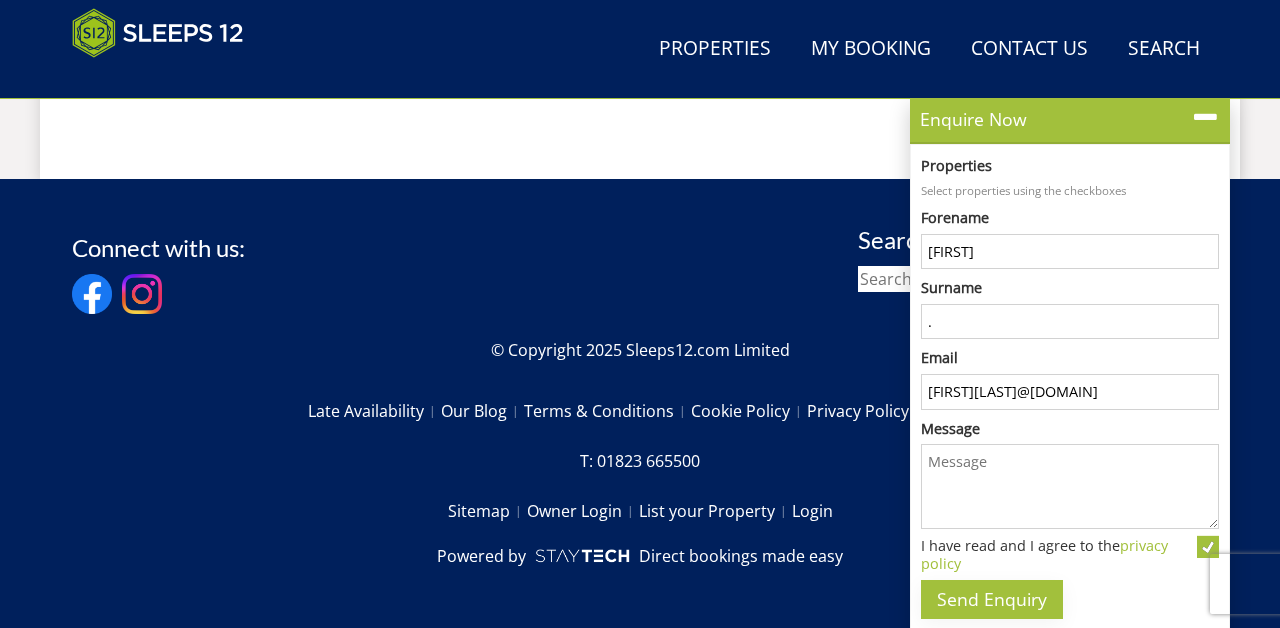 click on "Send Enquiry" at bounding box center (992, 599) 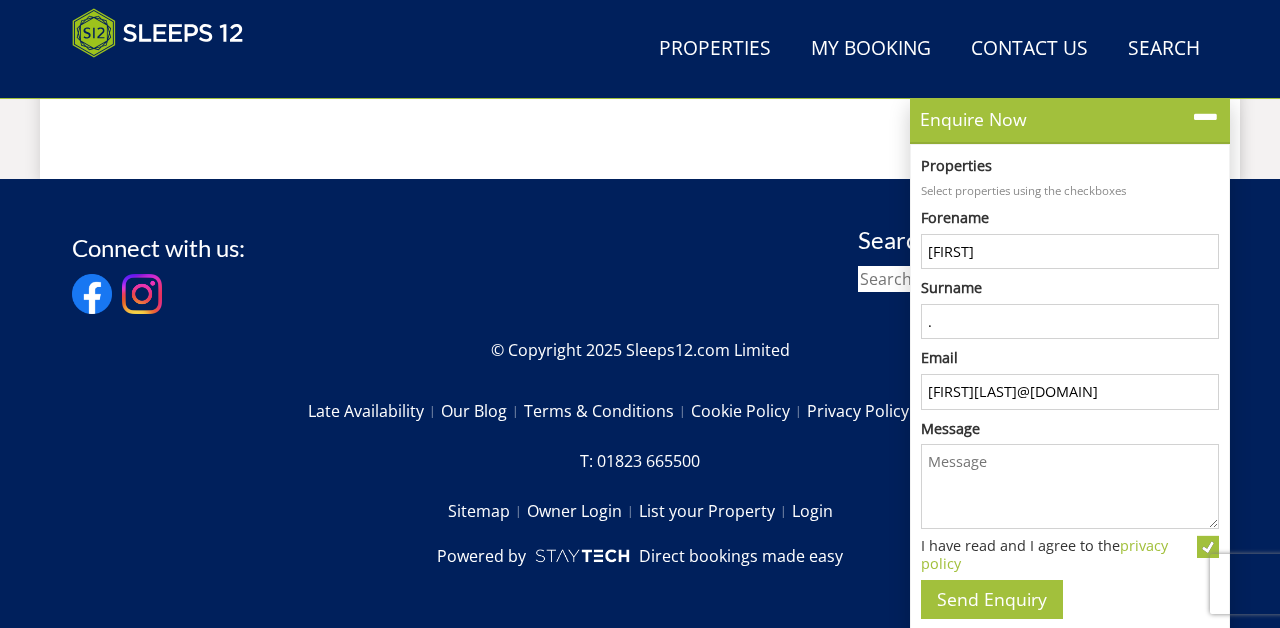 click on "." at bounding box center (1070, 322) 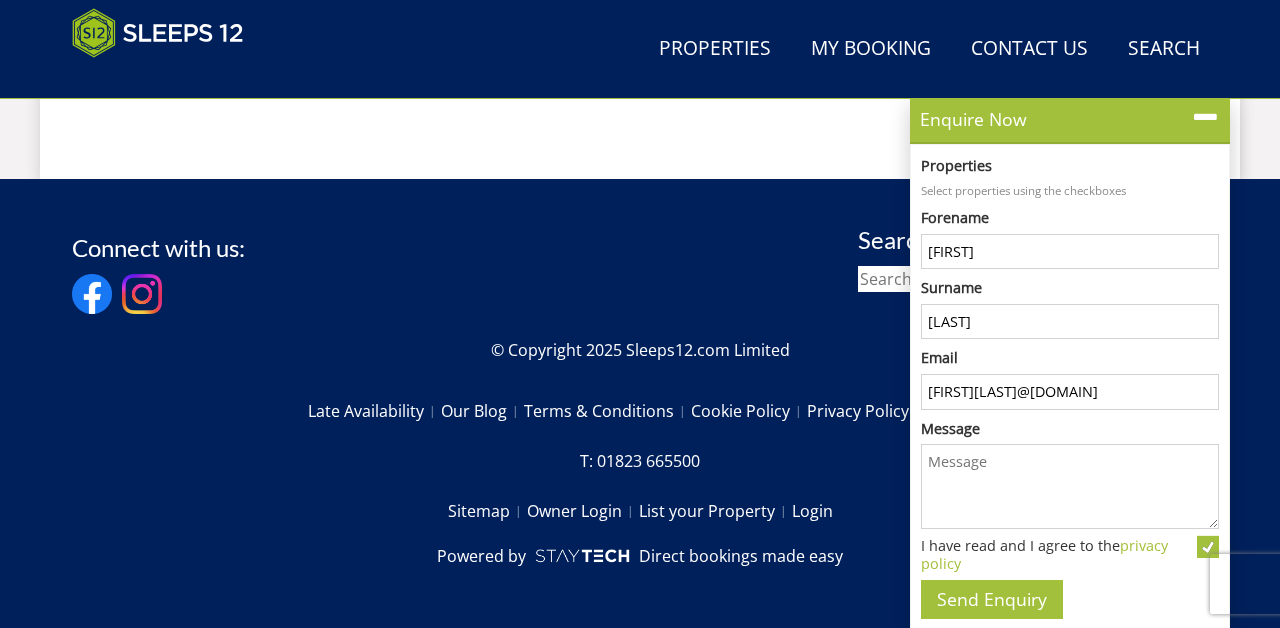 type on "[LAST]" 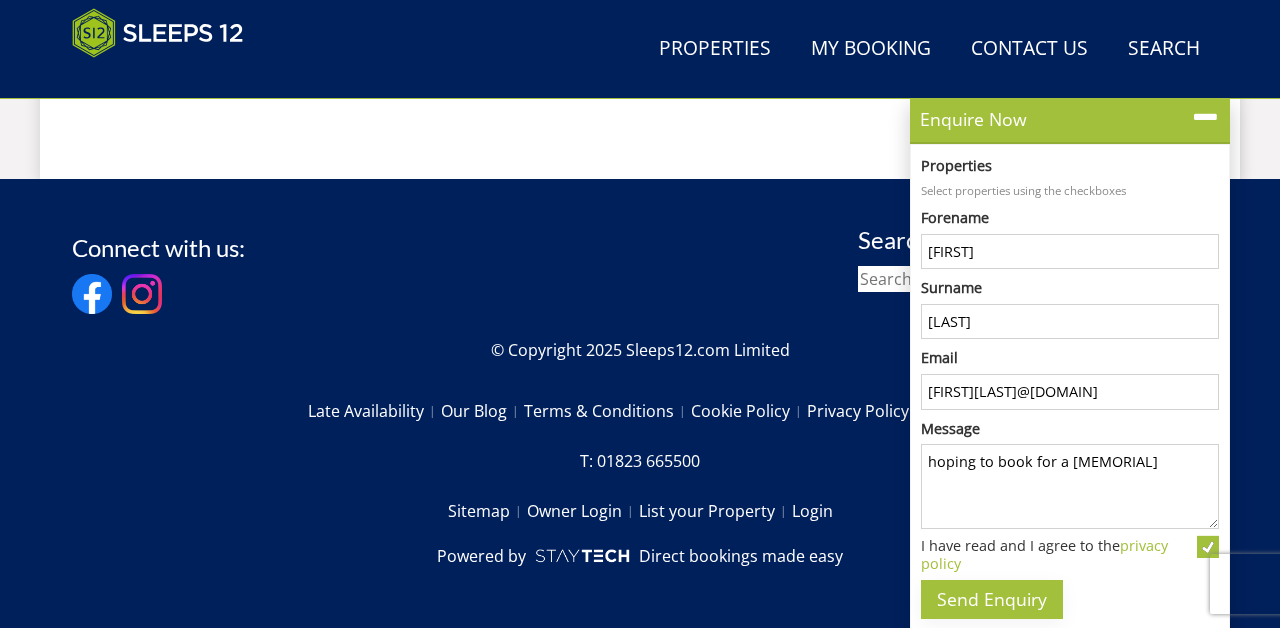 type on "hoping to book for a [MEMORIAL]" 